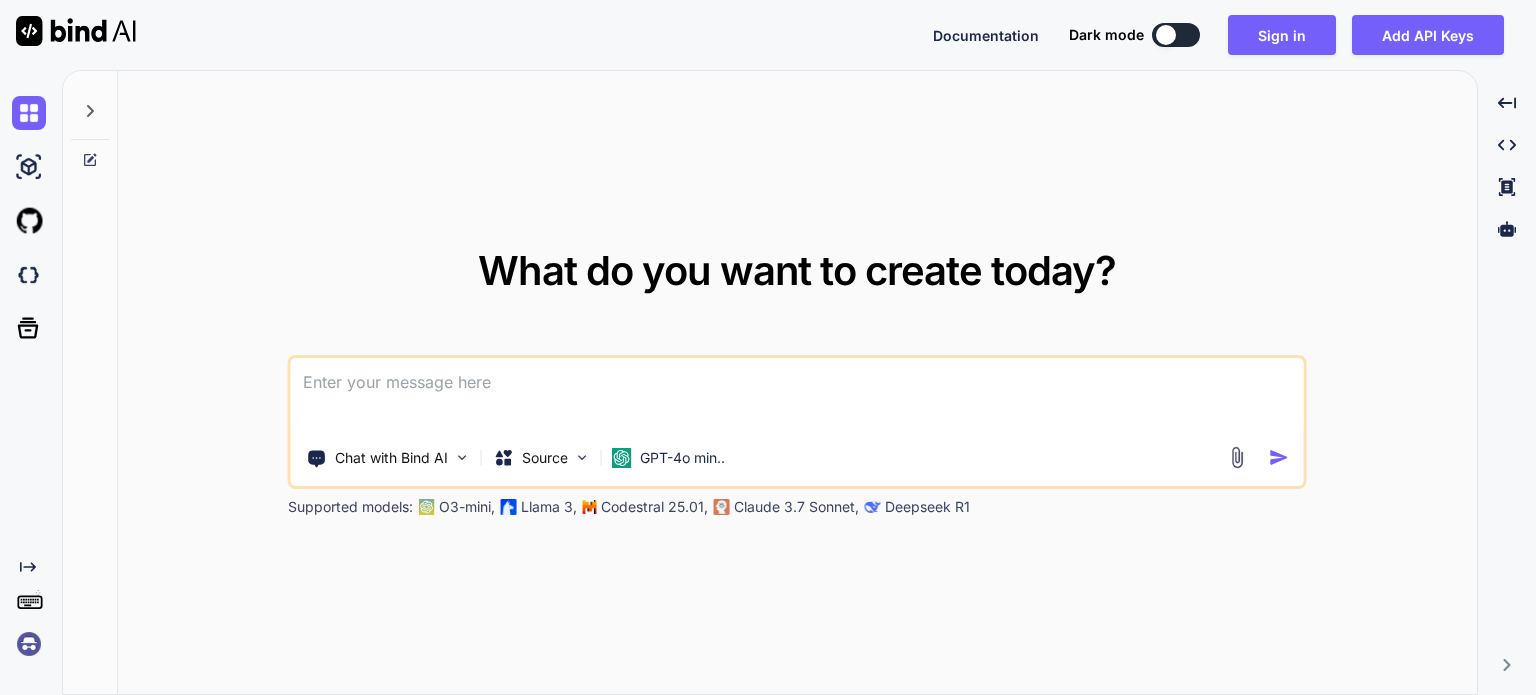 scroll, scrollTop: 0, scrollLeft: 0, axis: both 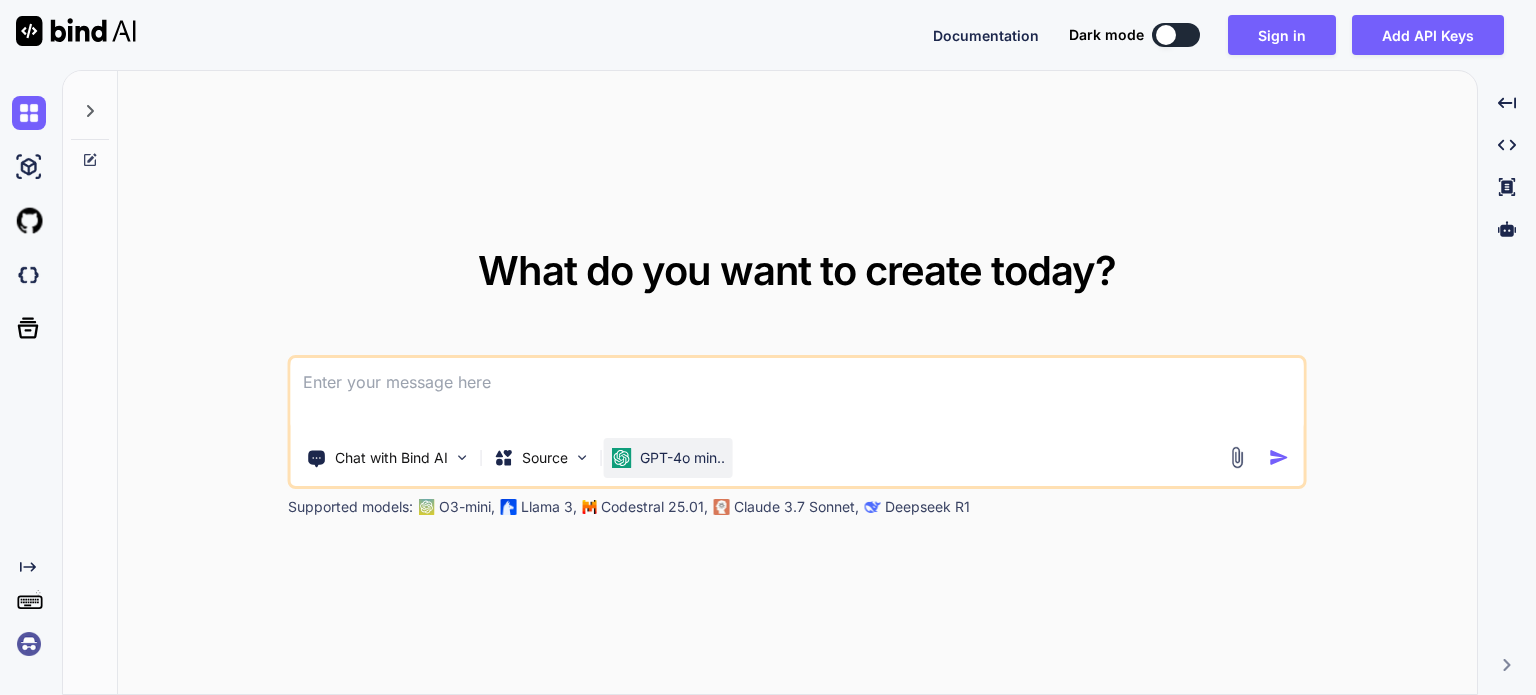 click on "GPT-4o min.." at bounding box center [682, 458] 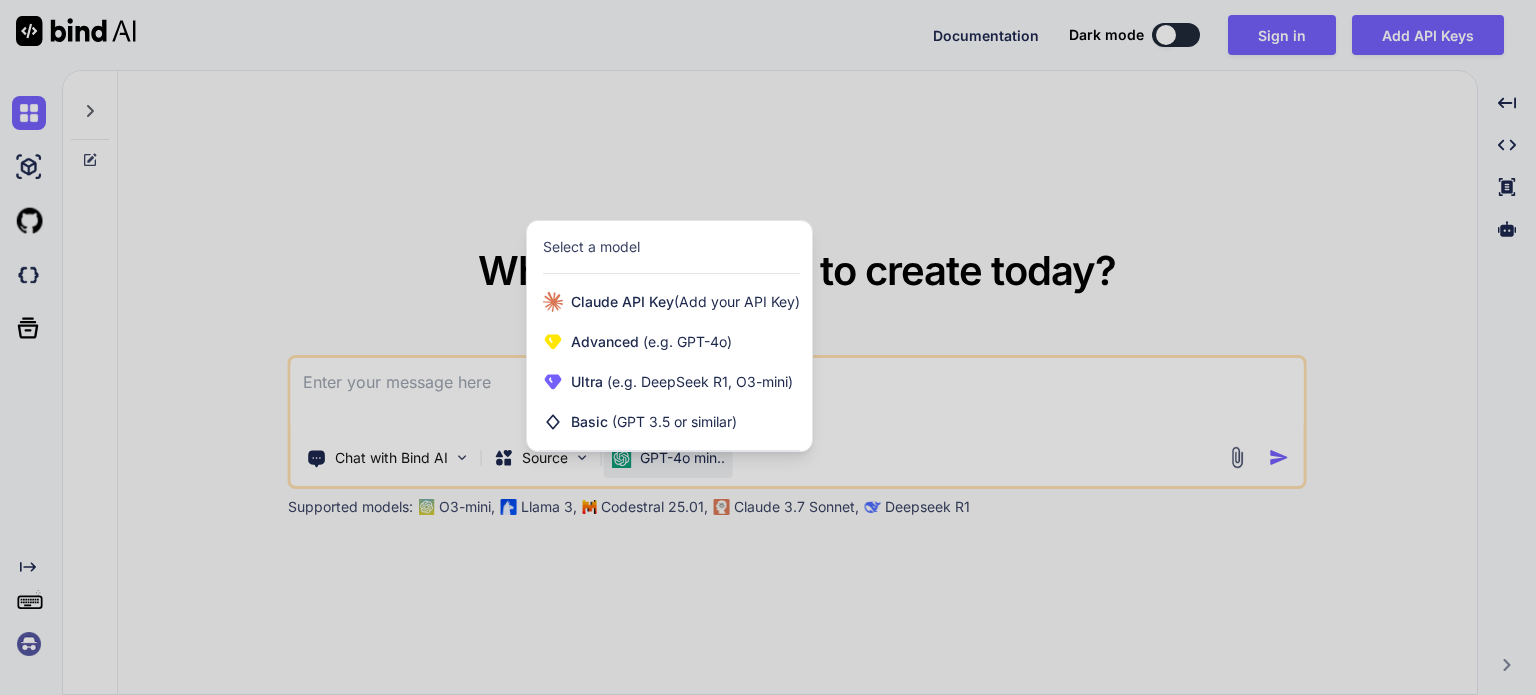 click at bounding box center (768, 347) 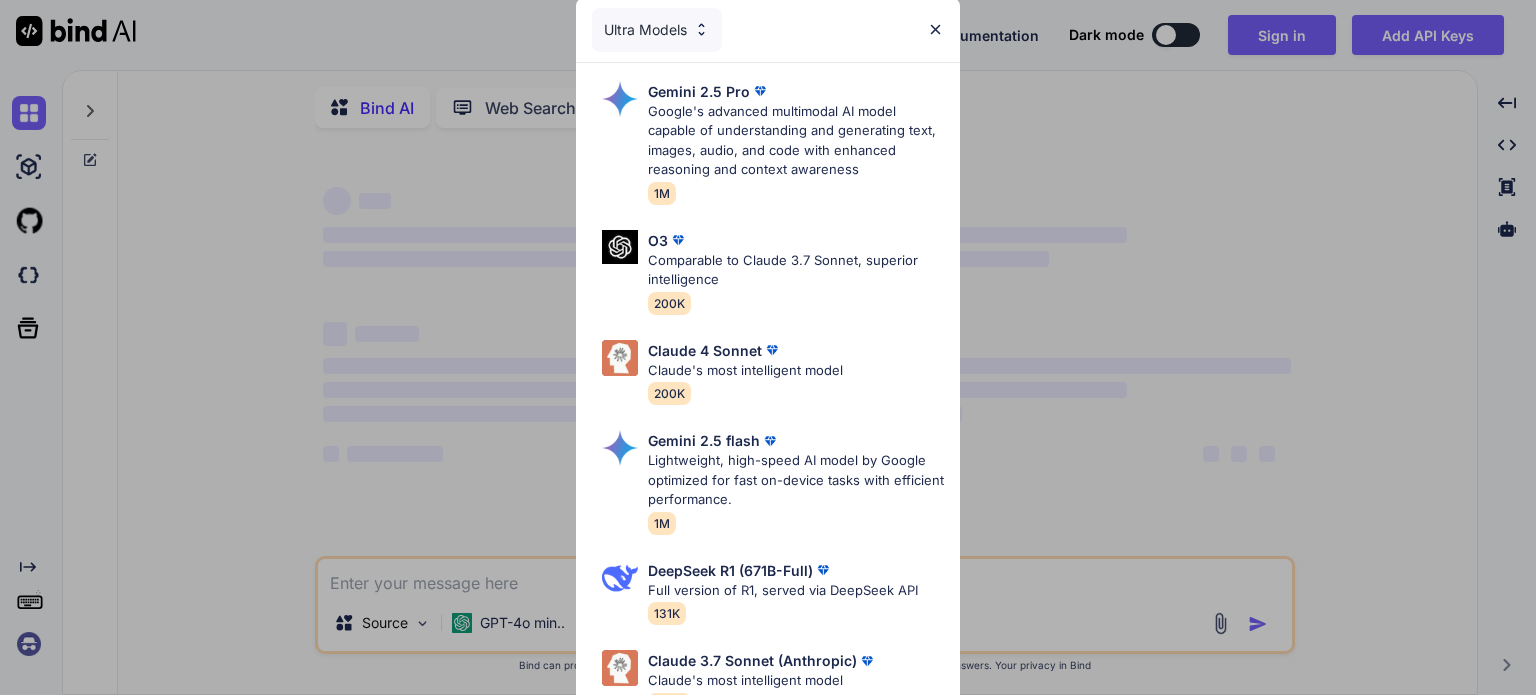 scroll, scrollTop: 0, scrollLeft: 0, axis: both 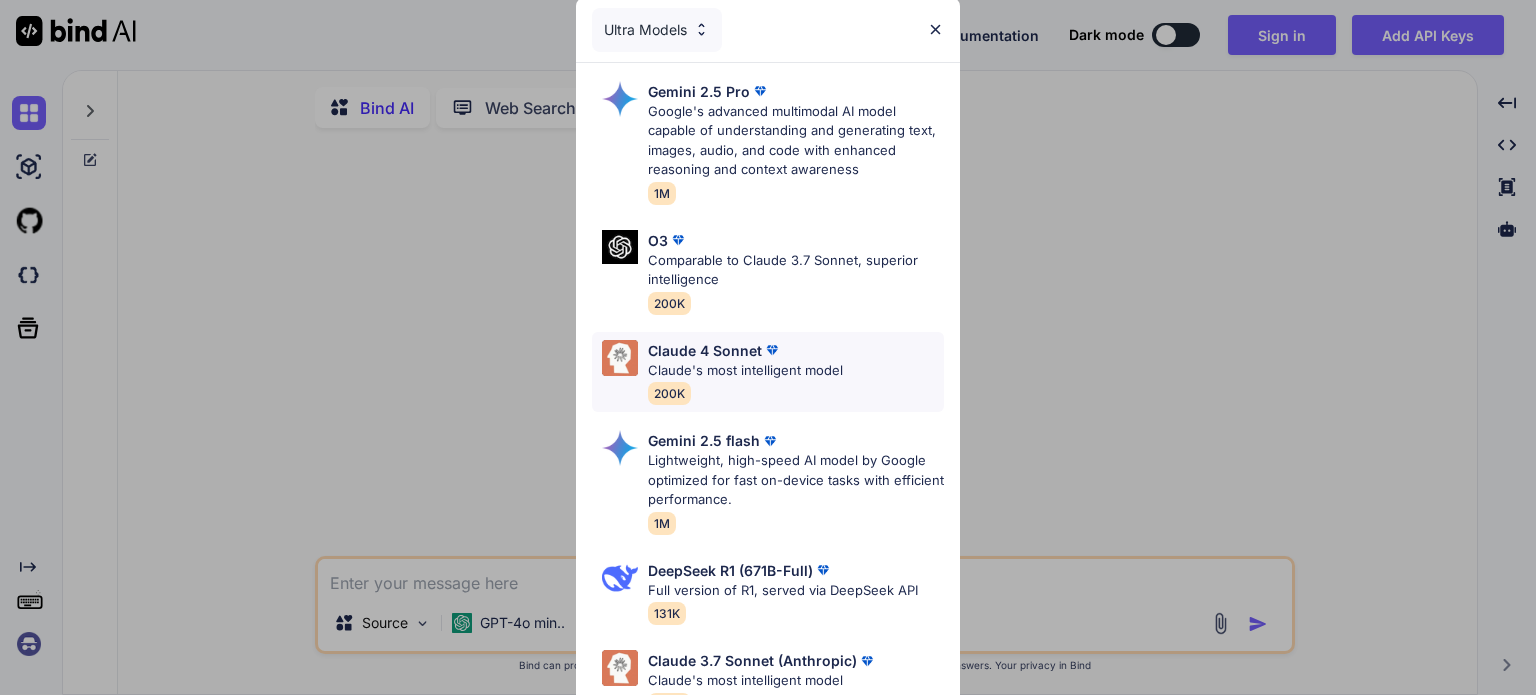 click on "Claude 4 Sonnet Claude's most intelligent model 200K" at bounding box center [745, 372] 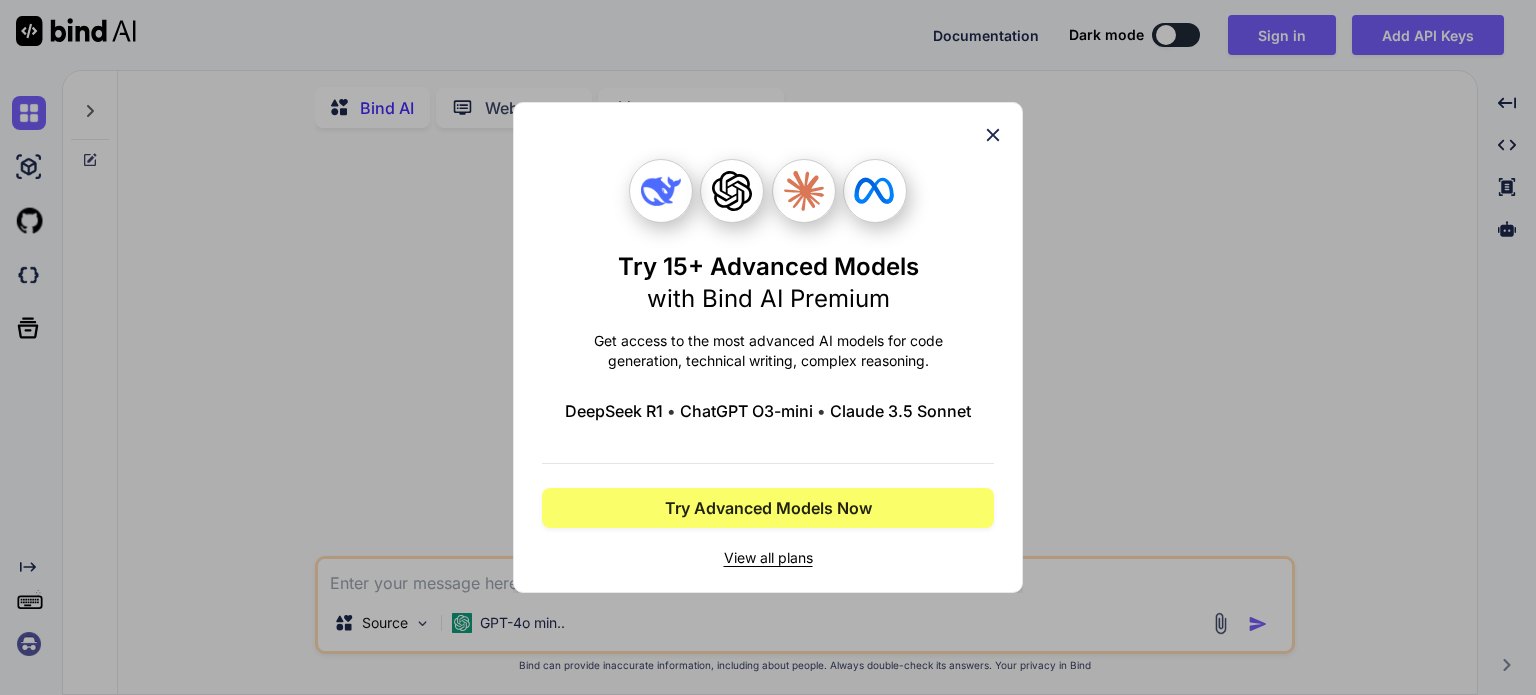 click 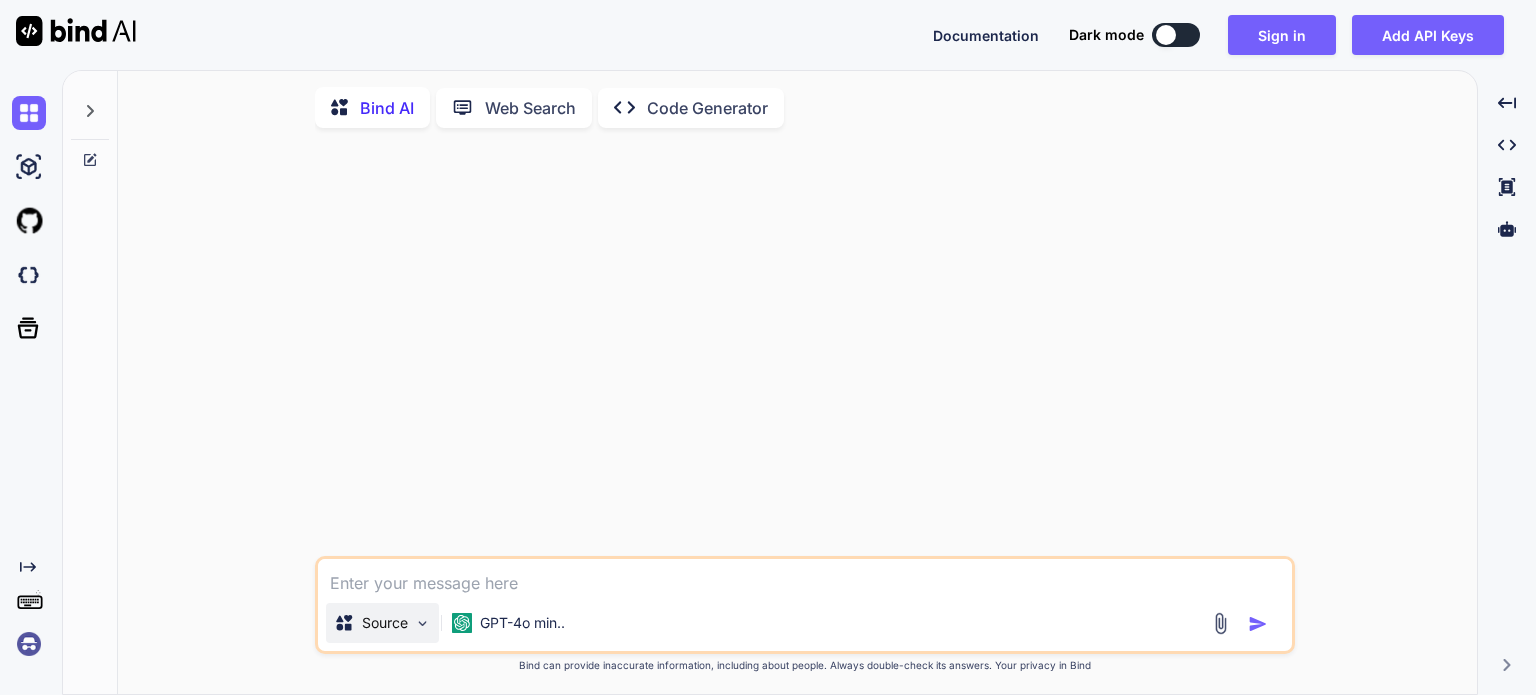 click on "Source" at bounding box center (385, 623) 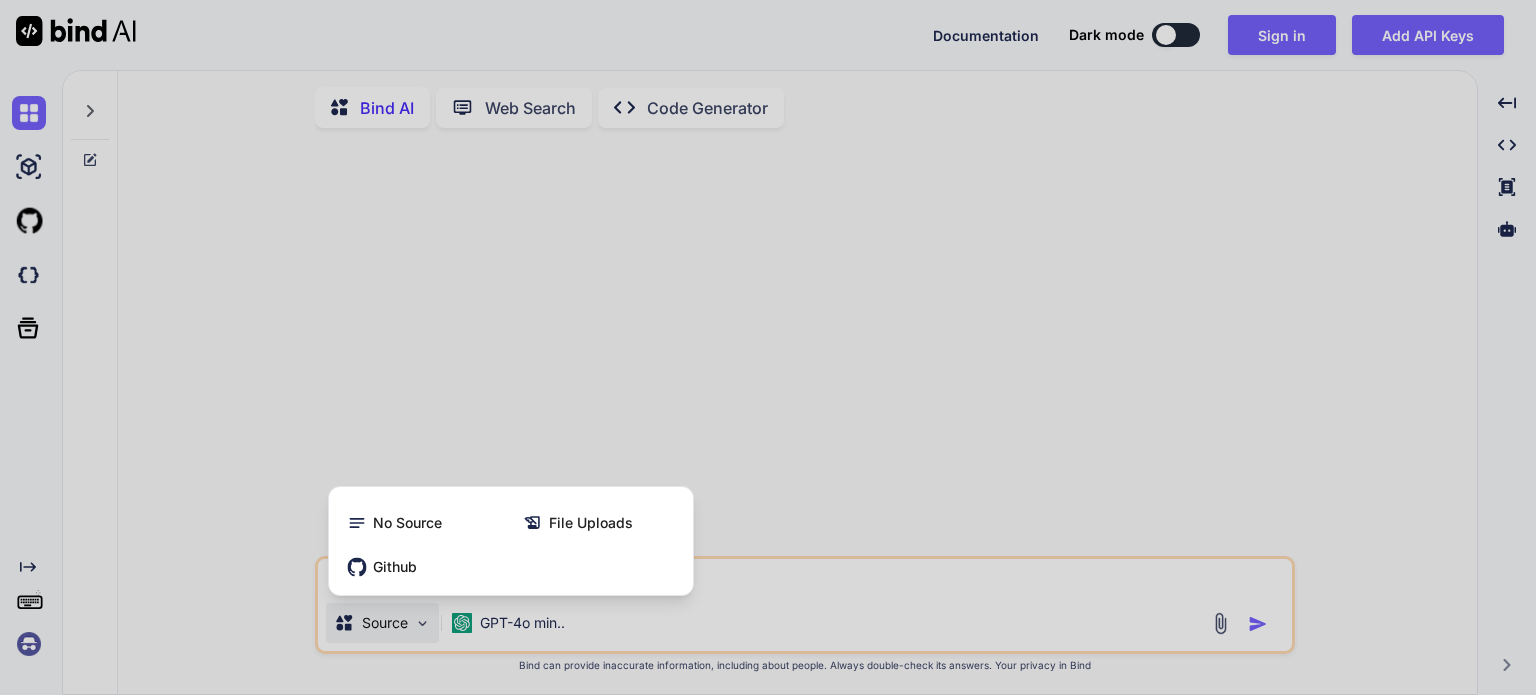 click at bounding box center (768, 347) 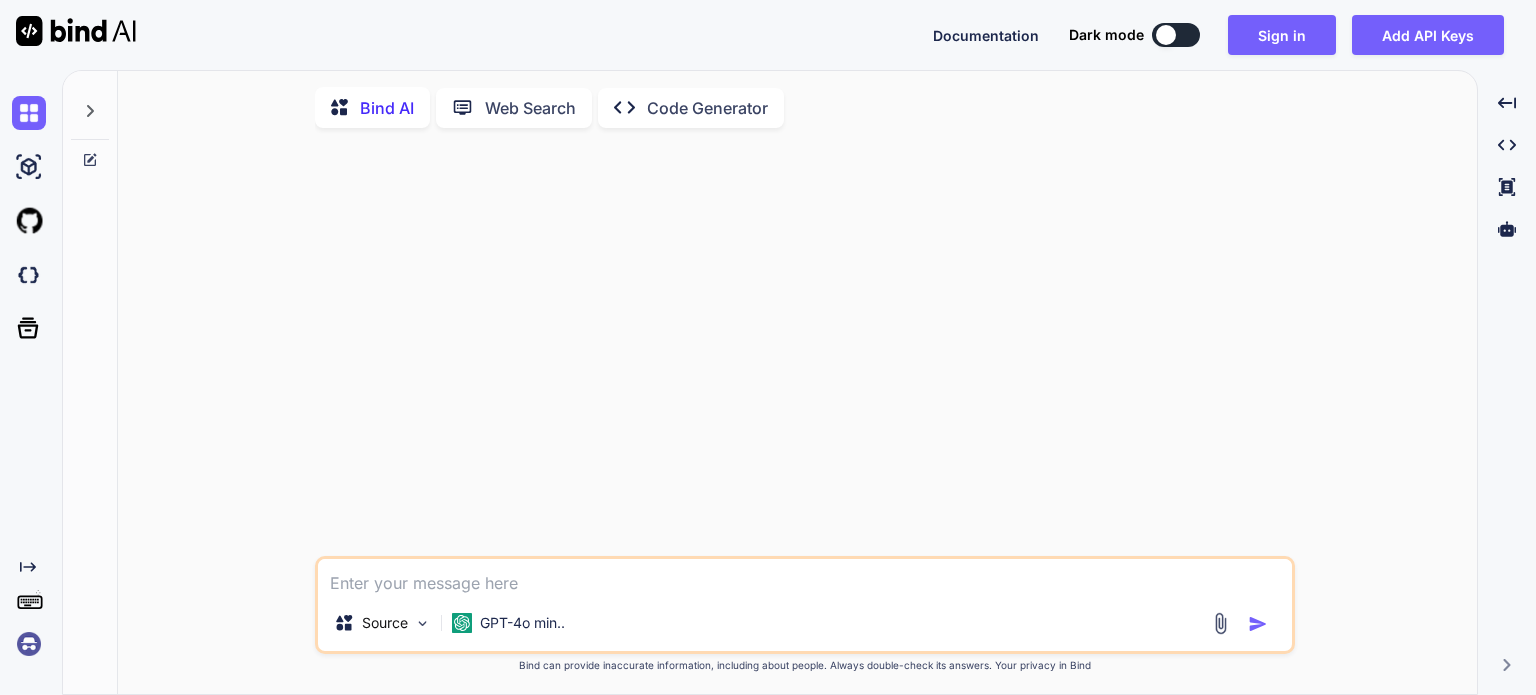 click on "Source GPT-4o min.. Created with Bind Always check its answers. Privacy in Bind Bind can provide inaccurate information, including about people. Always double-check its answers. Your privacy in Bind" at bounding box center (805, 420) 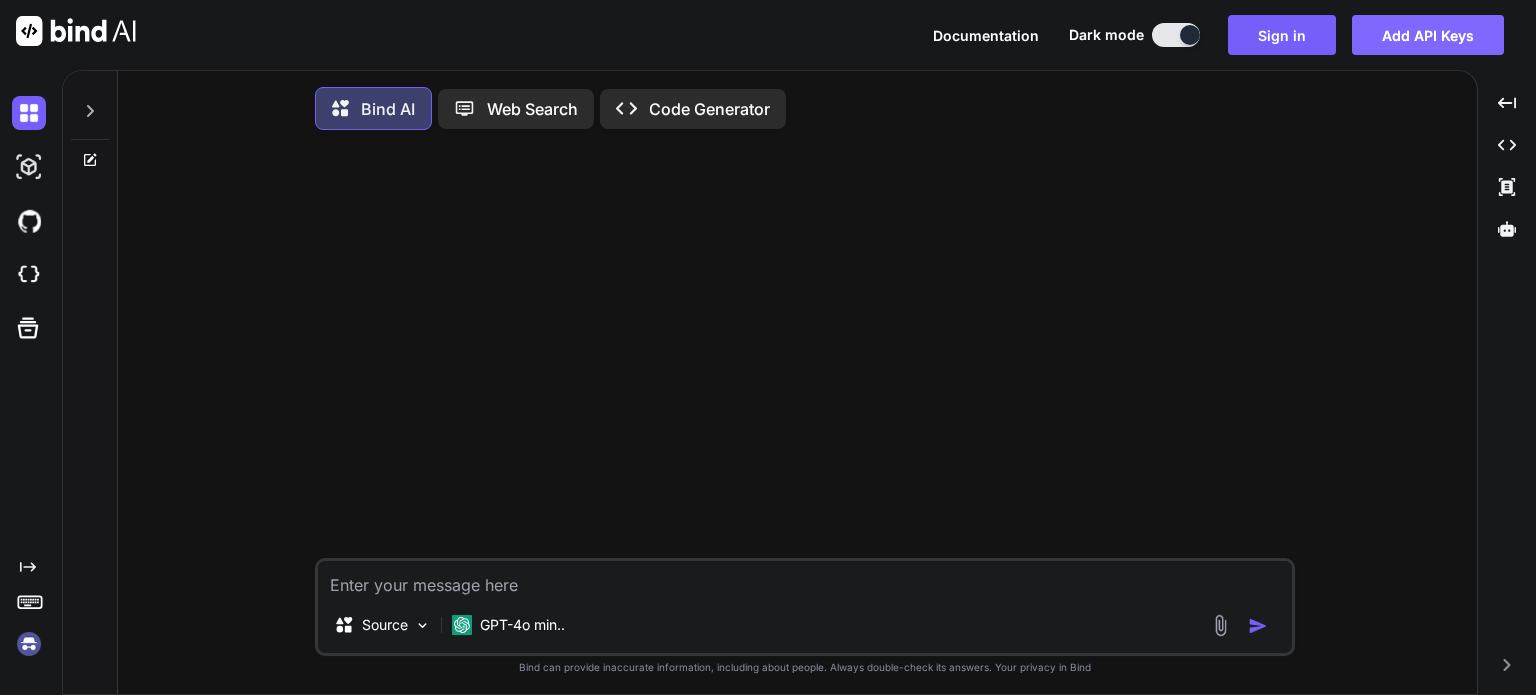 click on "Add API Keys" at bounding box center (1428, 35) 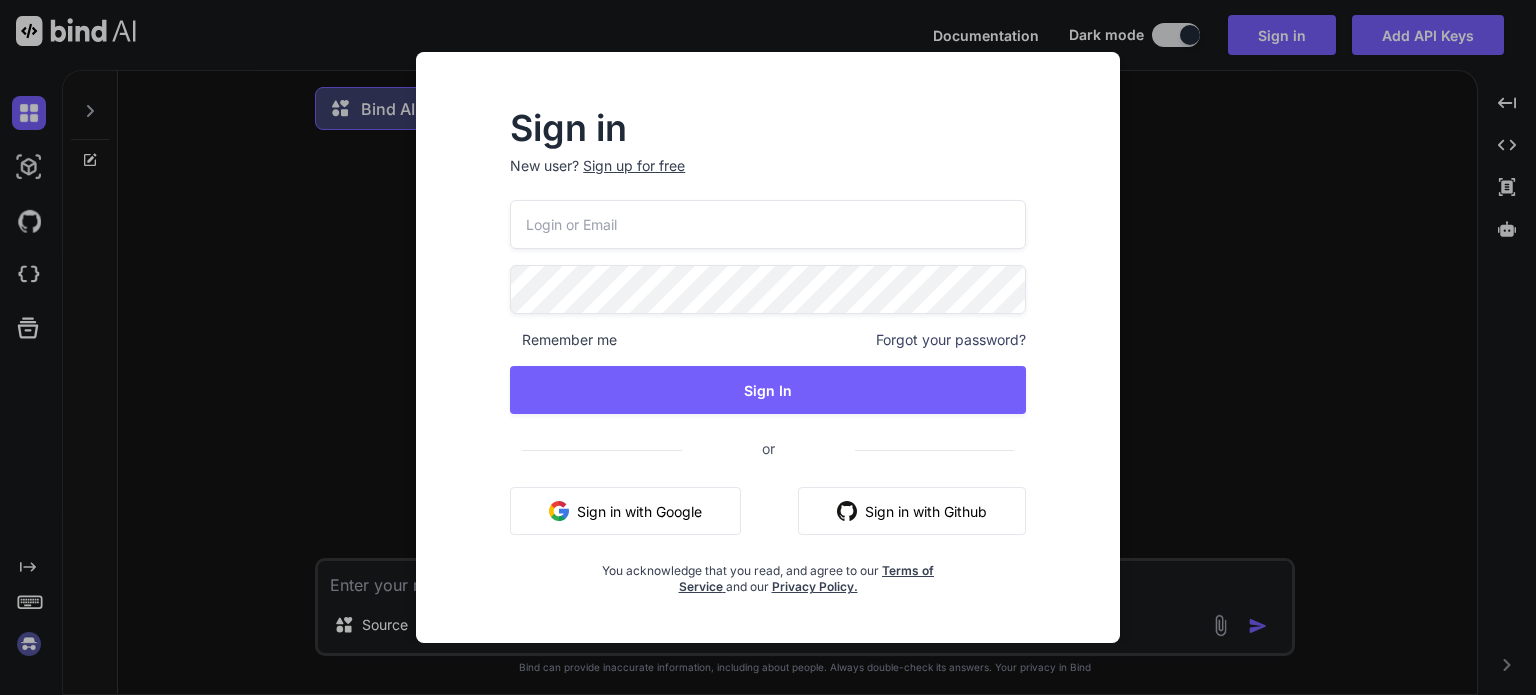 click on "Sign in New user?   Sign up for free Remember me Forgot your password? Sign In   or Sign in with Google Sign in with Github You acknowledge that you read, and agree to our   Terms of Service     and our   Privacy Policy." at bounding box center [768, 347] 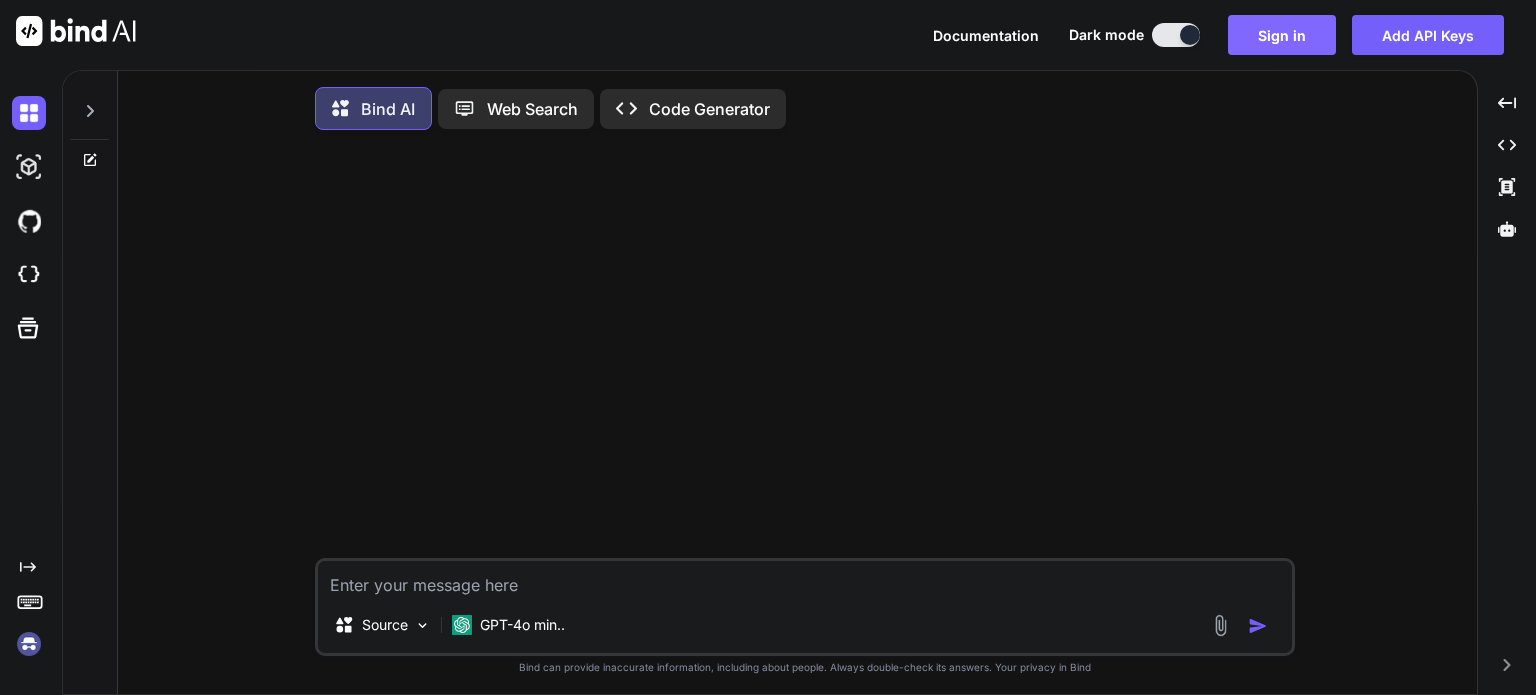click on "Sign in" at bounding box center [1282, 35] 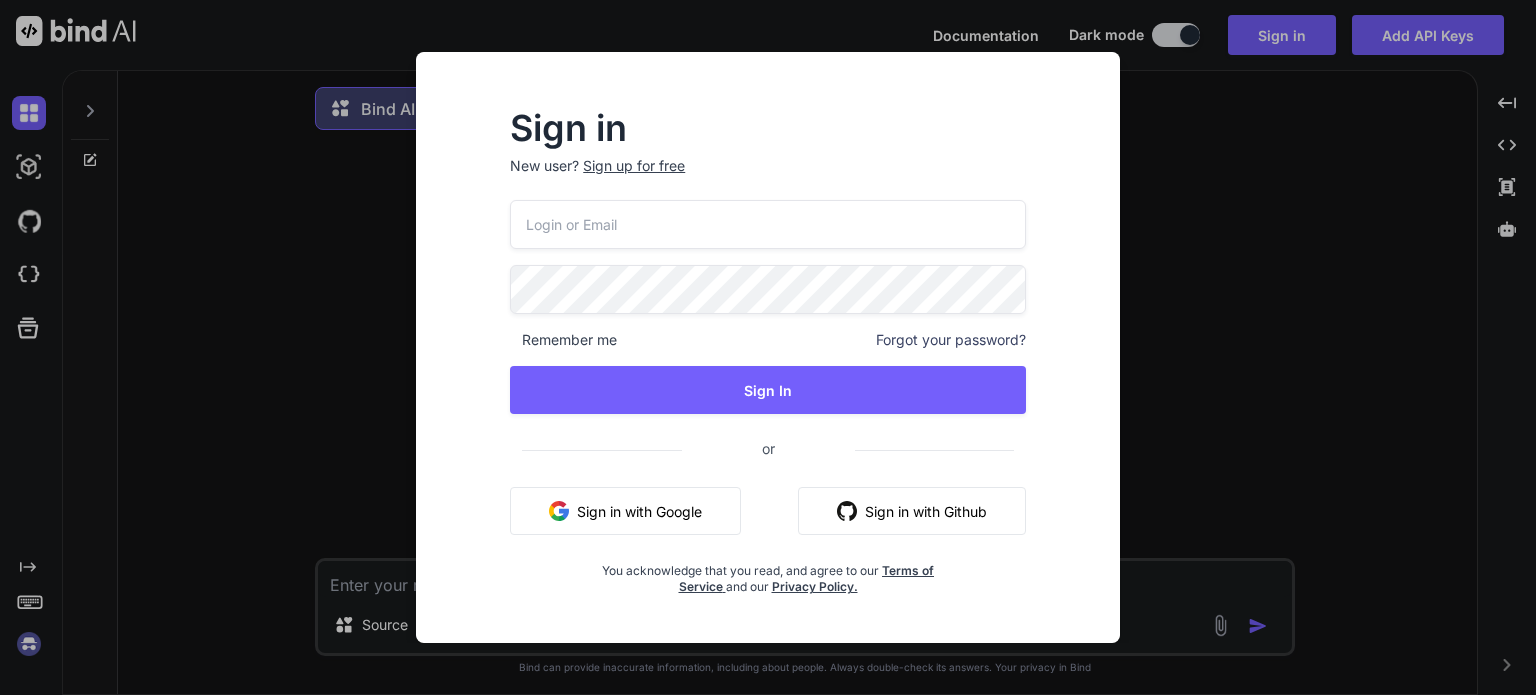 click on "Sign in with Google" at bounding box center [625, 511] 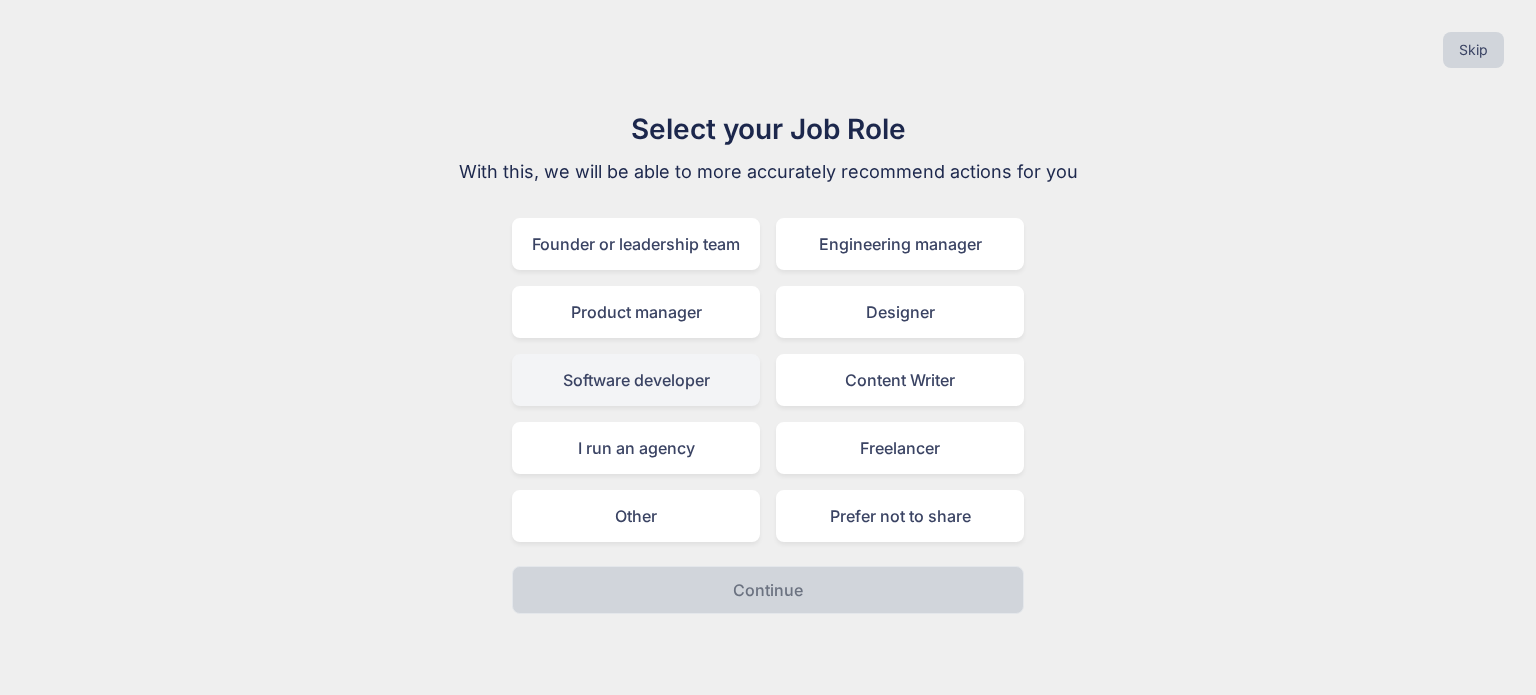 click on "Software developer" at bounding box center [636, 380] 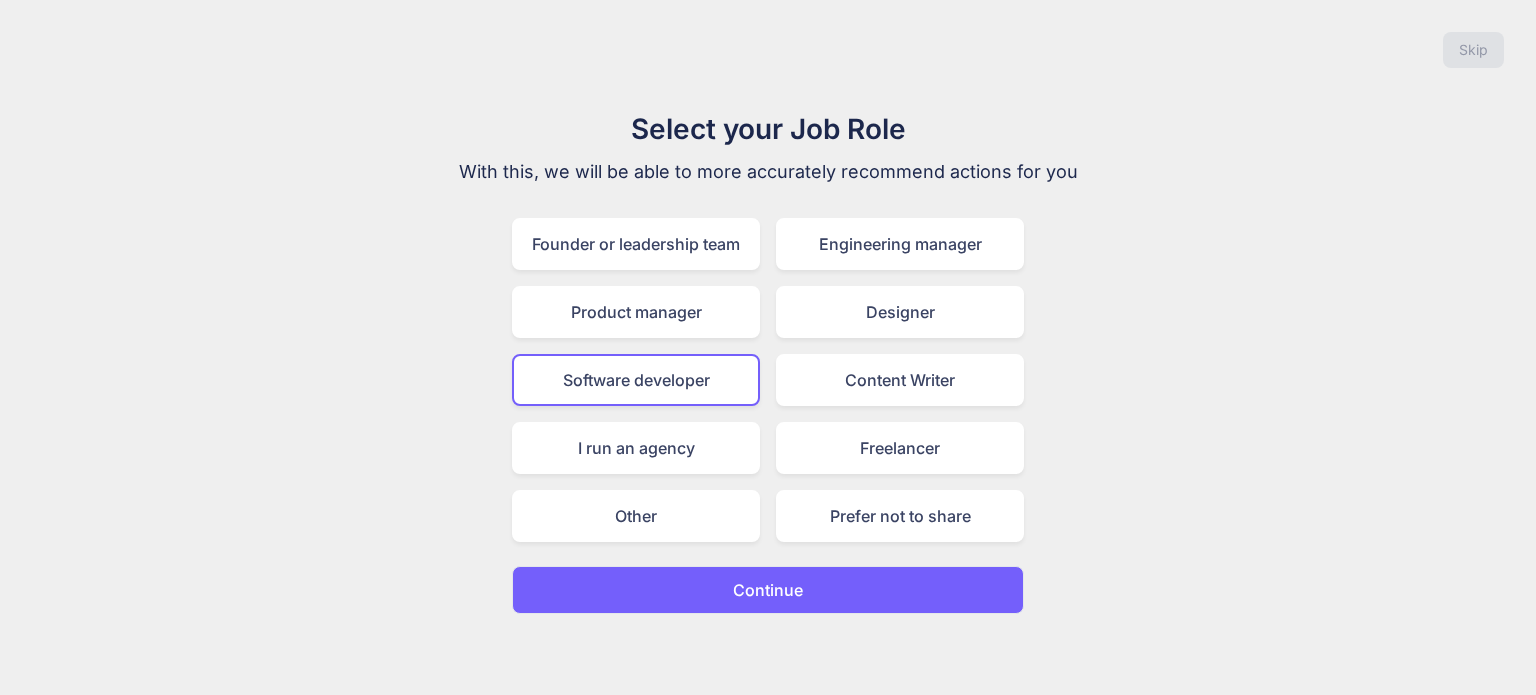 click on "Select your Job Role With this, we will be able to more accurately recommend actions for you Founder or leadership team Engineering manager Product manager Designer Software developer Content Writer I run an agency Freelancer Other Prefer not to share Continue" at bounding box center (768, 361) 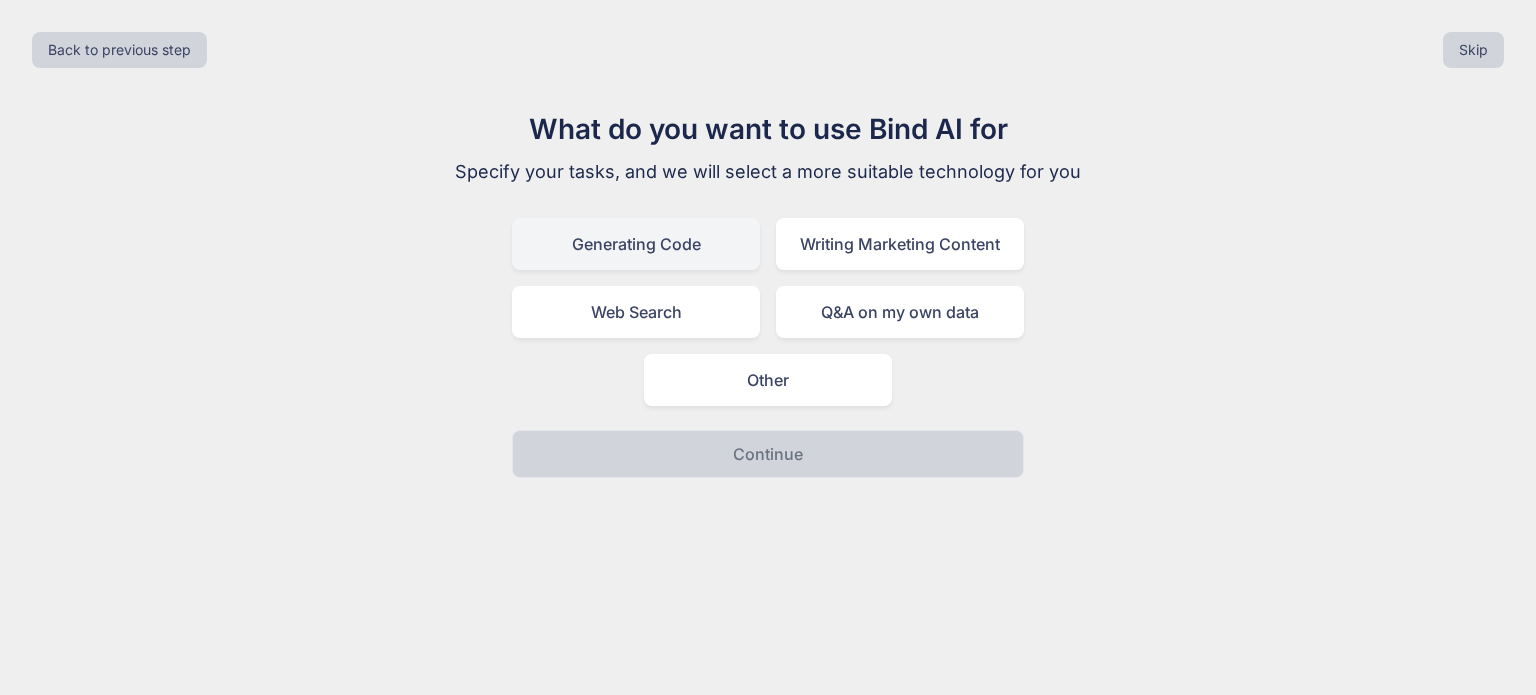 click on "Generating Code" at bounding box center [636, 244] 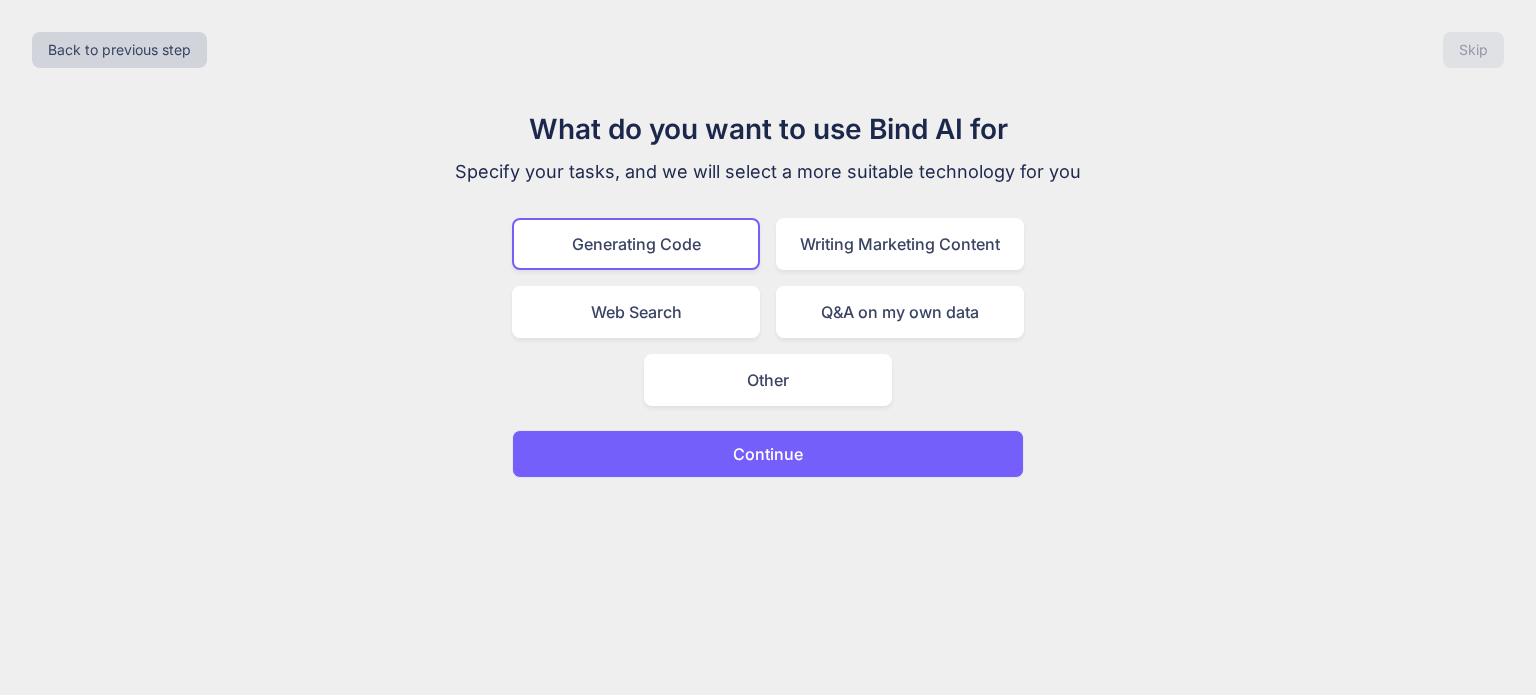 click on "Back to previous step Skip What do you want to use Bind AI for Specify your tasks, and we will select a more suitable technology for you Generating Code Writing Marketing Content Web Search Q&A on my own data Other Continue" at bounding box center [768, 347] 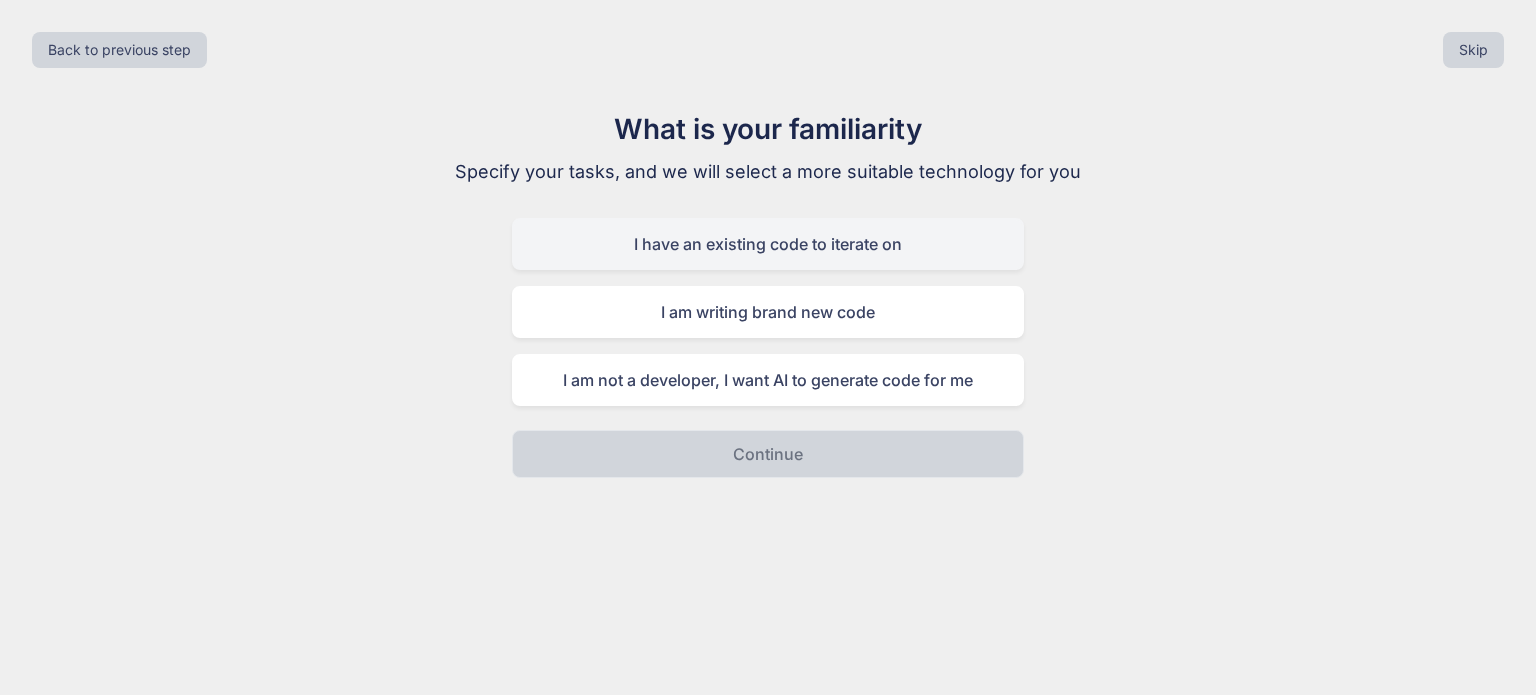 click on "I have an existing code to iterate on" at bounding box center (768, 244) 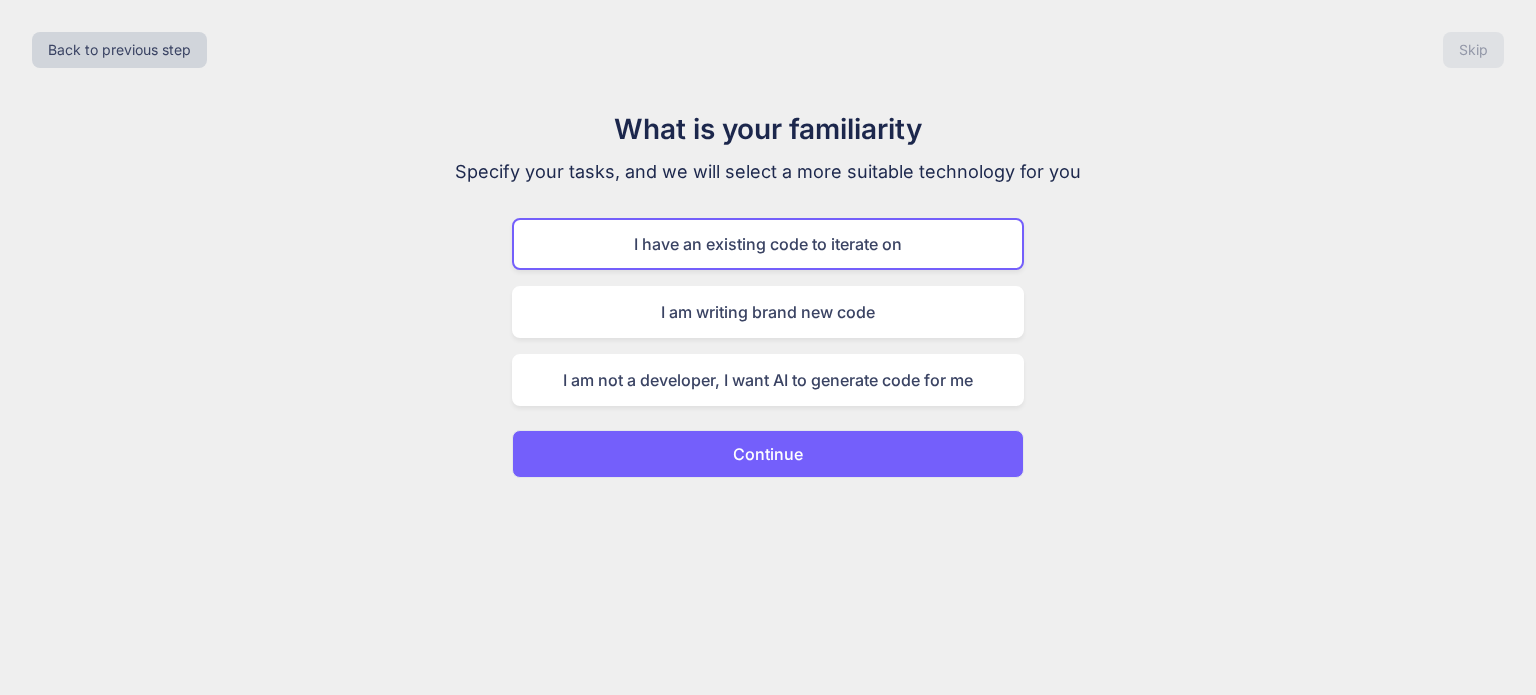 click on "Continue" at bounding box center (768, 454) 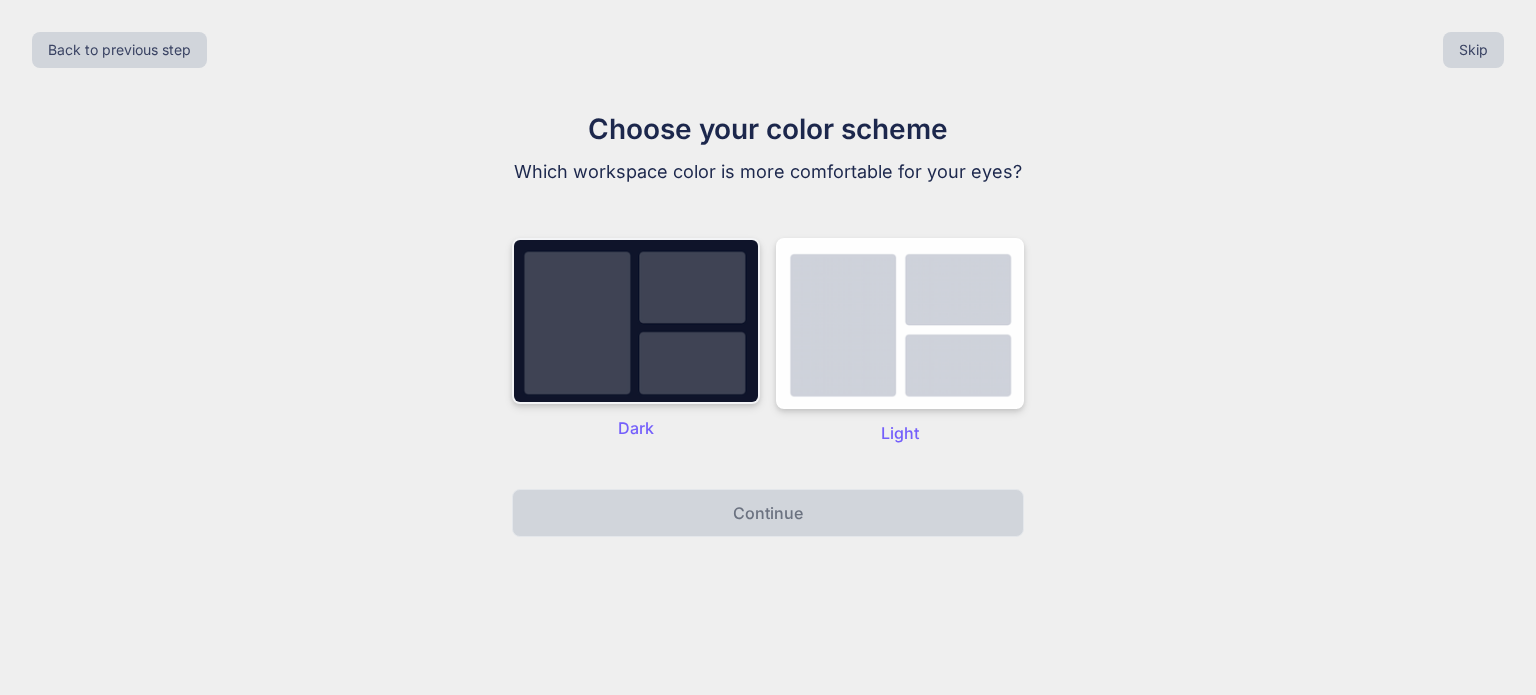 click at bounding box center [636, 321] 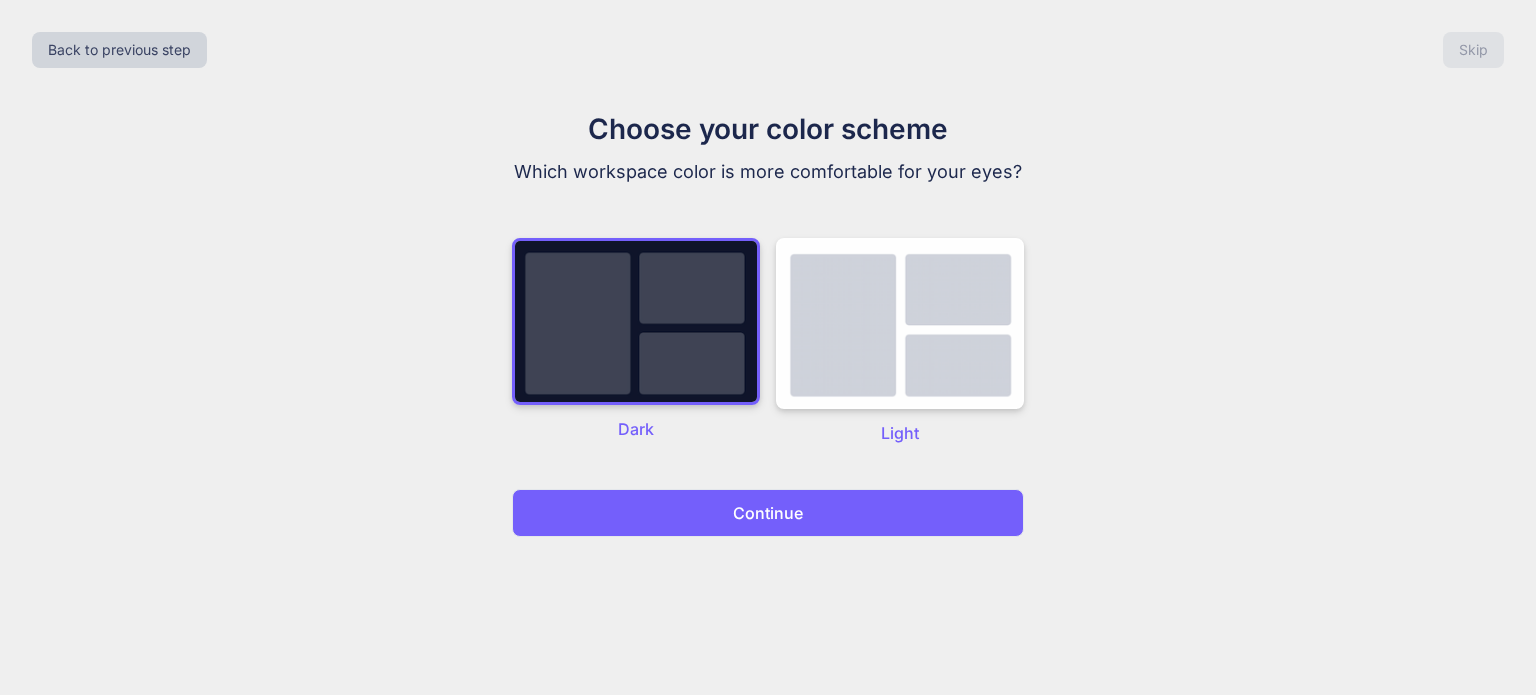click on "Continue" at bounding box center [768, 513] 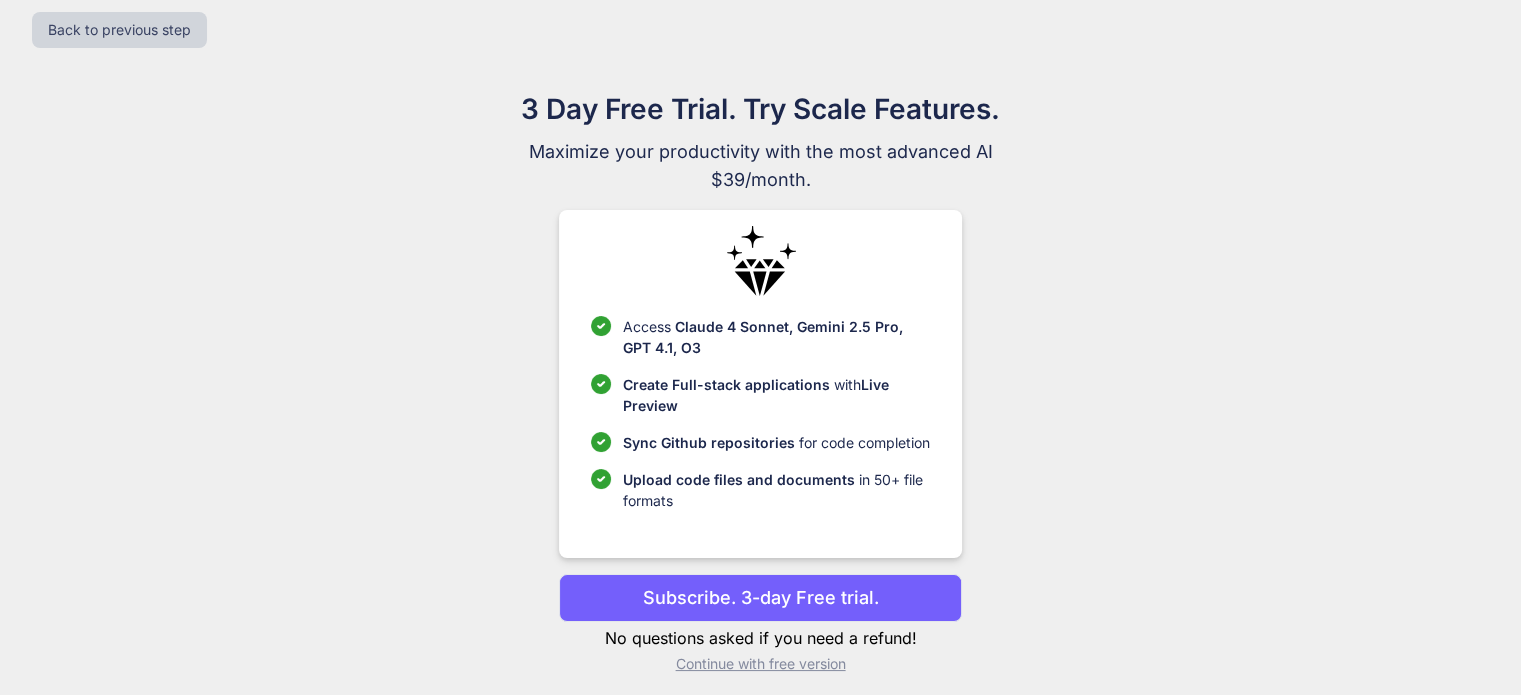 scroll, scrollTop: 30, scrollLeft: 0, axis: vertical 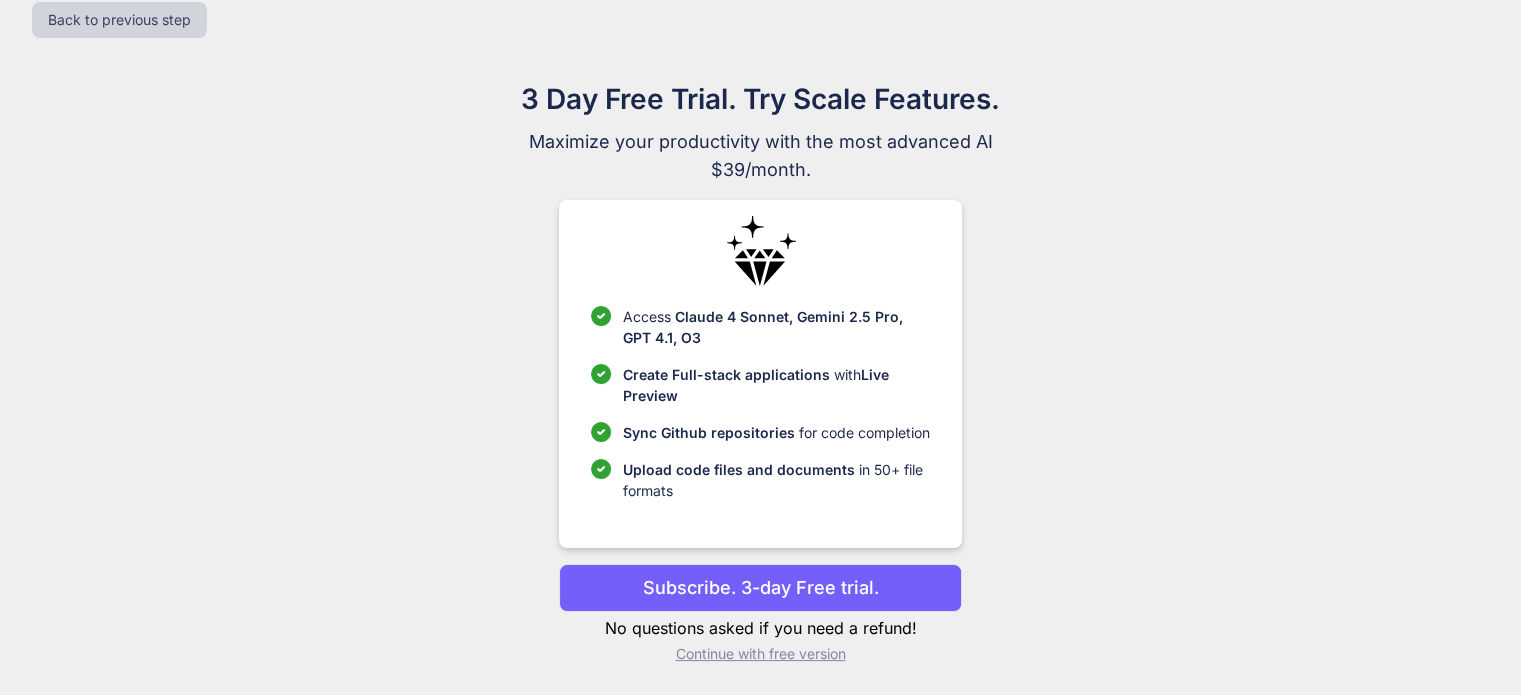 click on "Continue with free version" at bounding box center [760, 654] 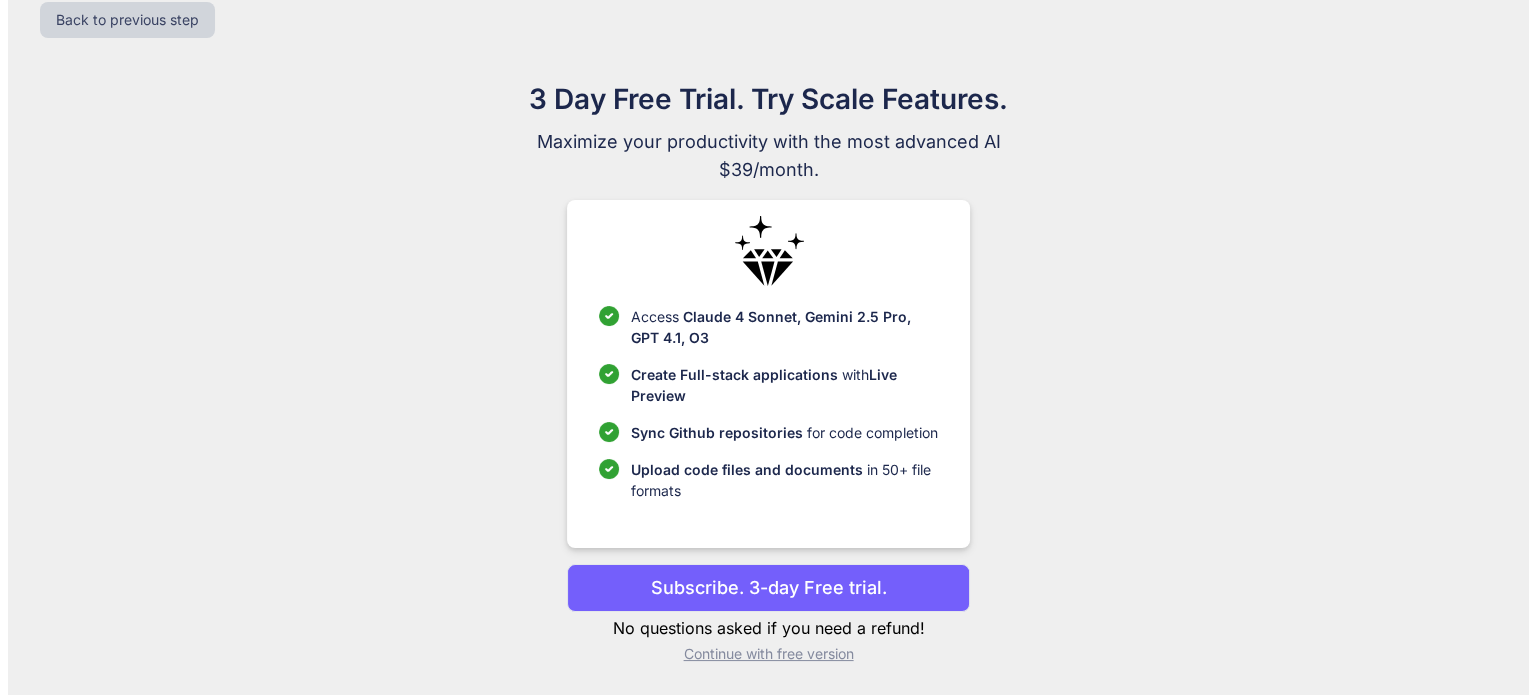 scroll, scrollTop: 0, scrollLeft: 0, axis: both 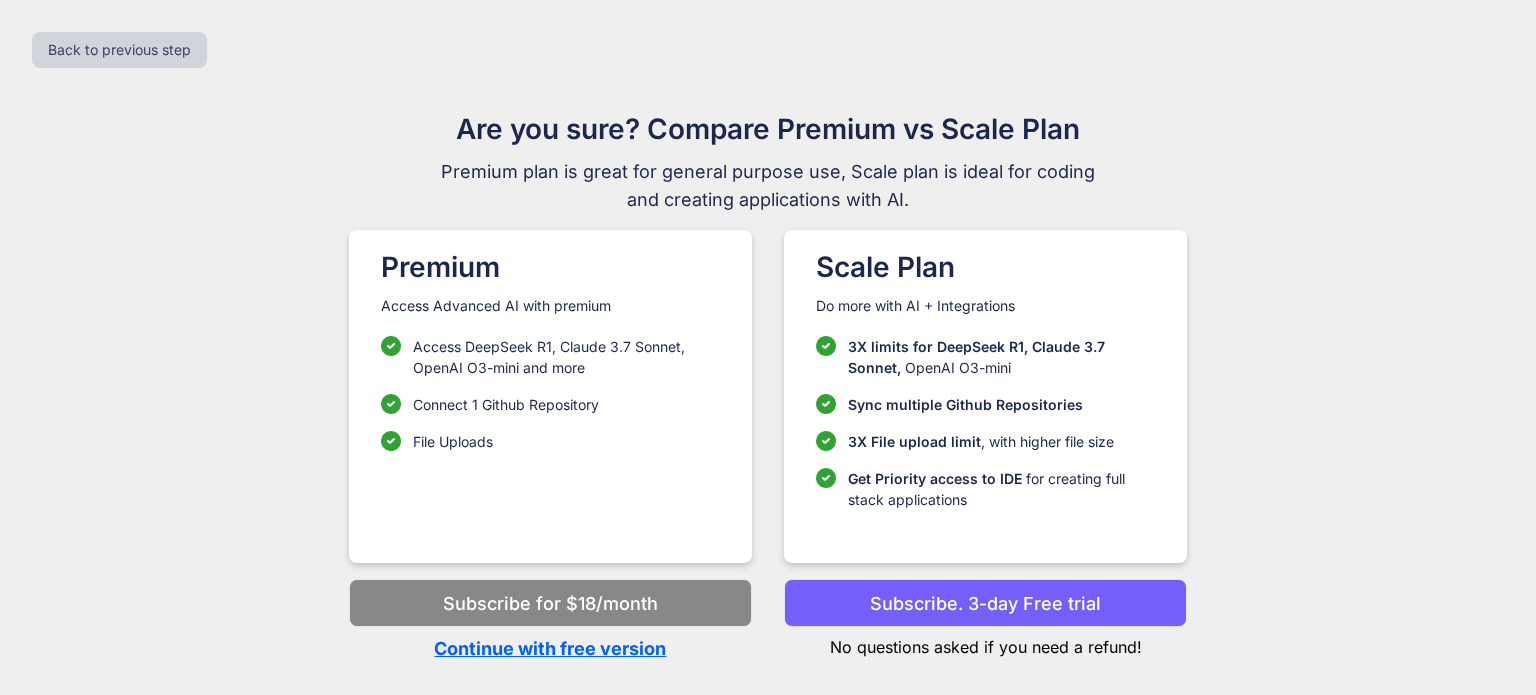 click on "Continue with free version" at bounding box center [550, 648] 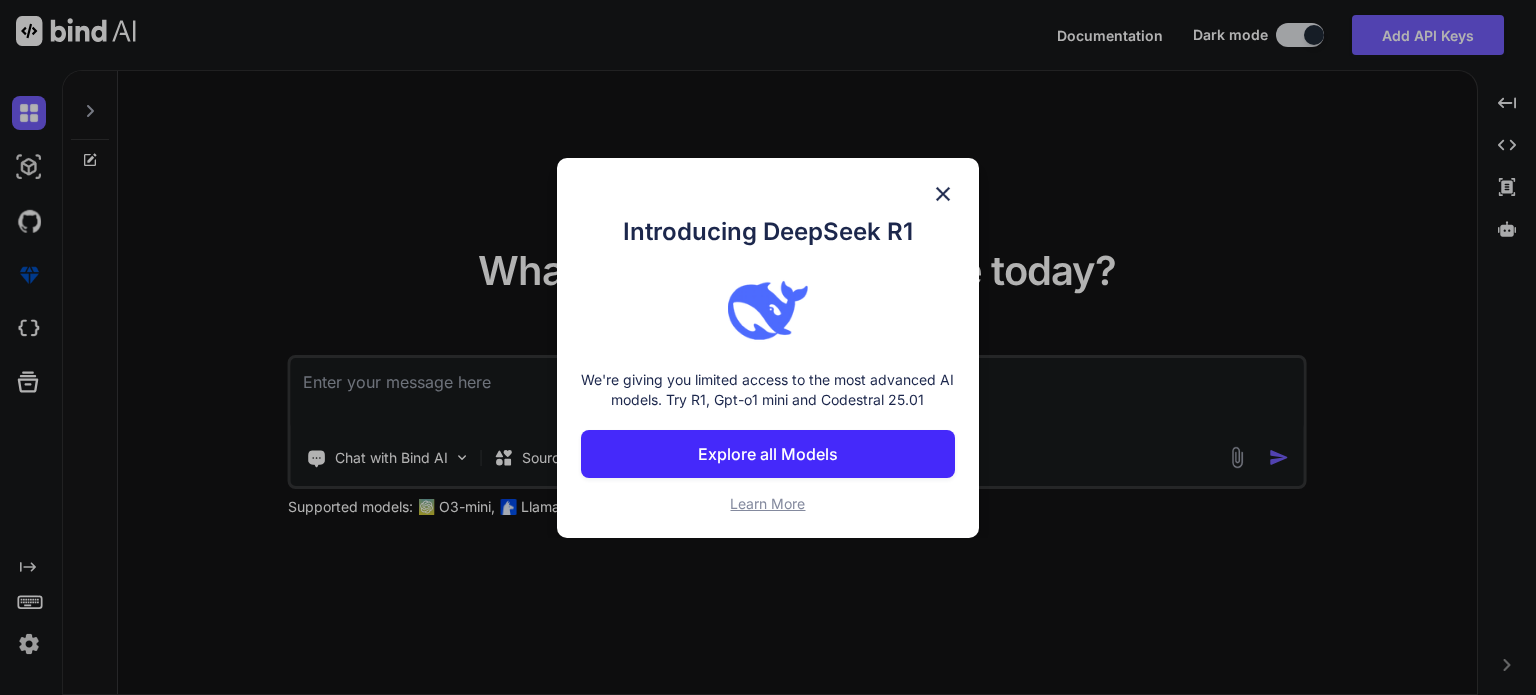 click at bounding box center [943, 194] 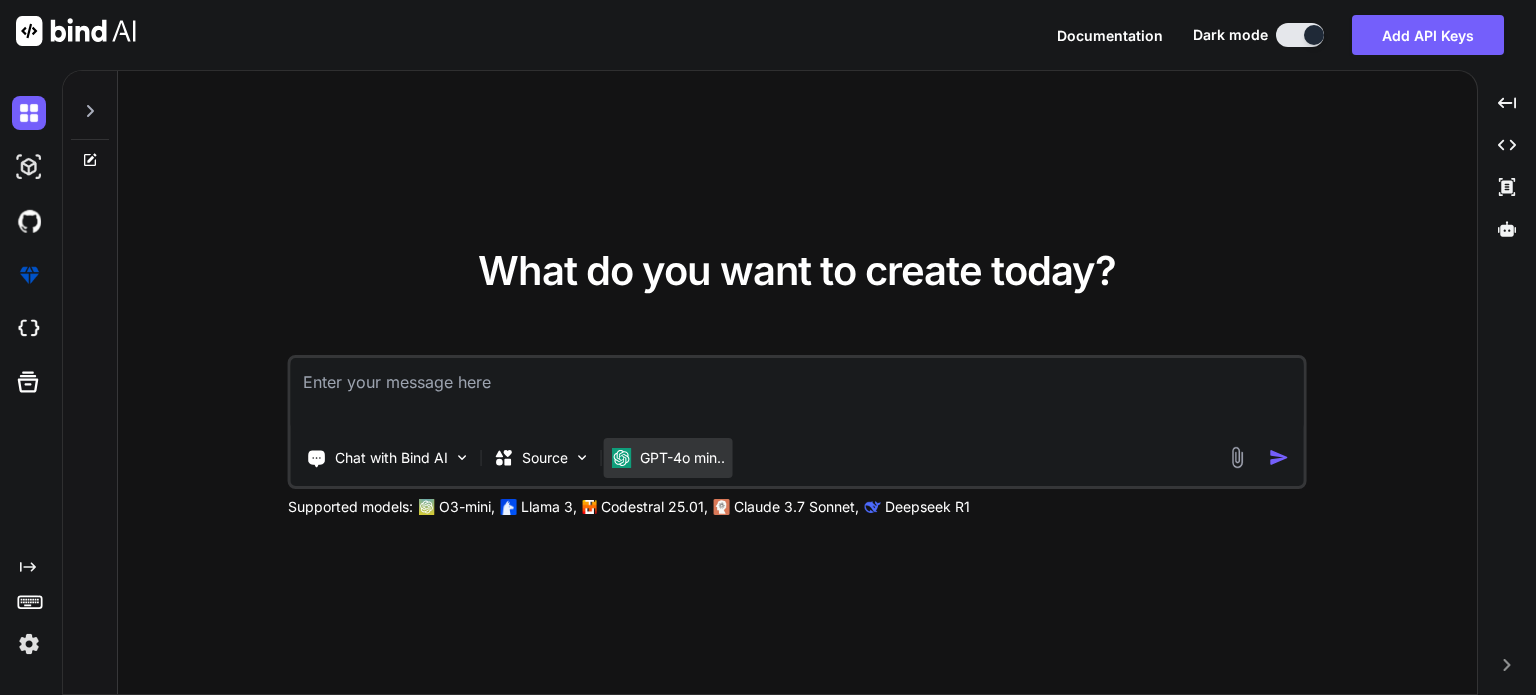 click on "GPT-4o min.." at bounding box center [682, 458] 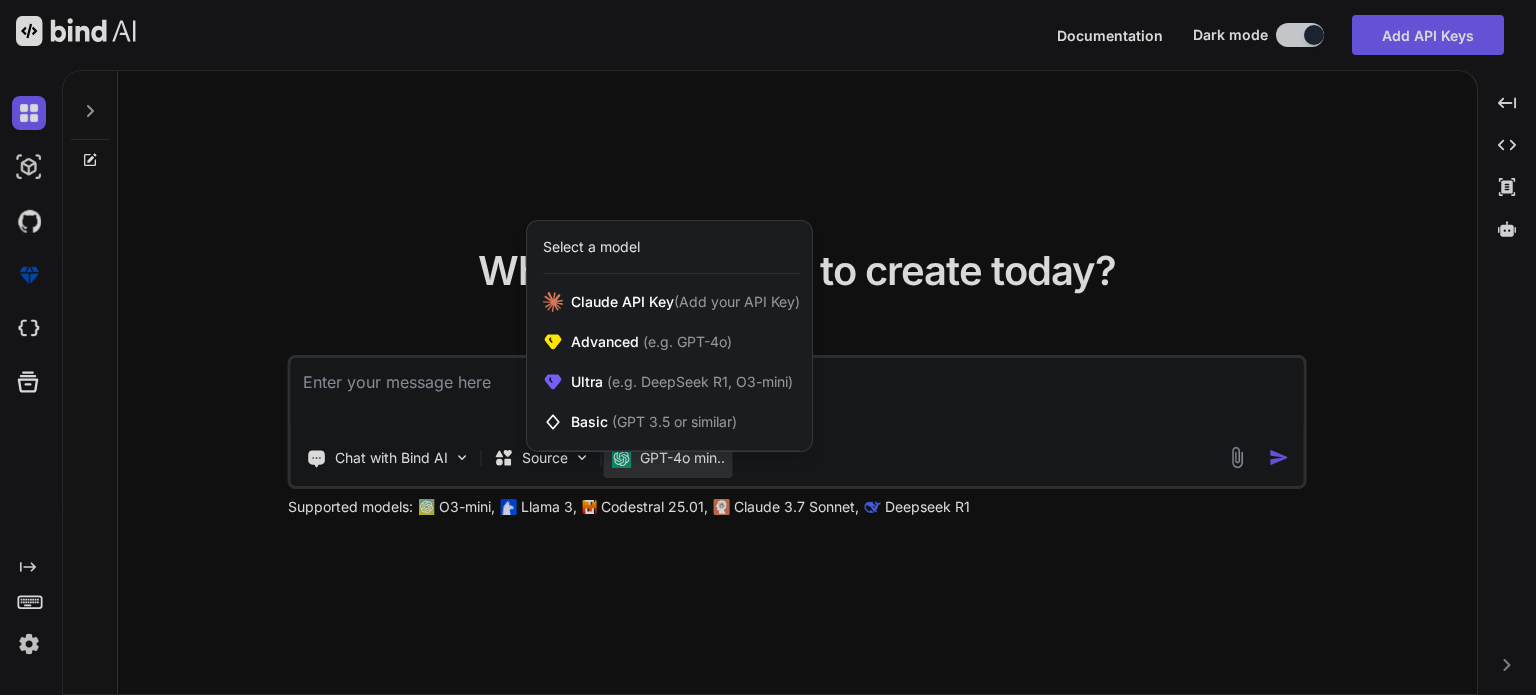 click at bounding box center (768, 347) 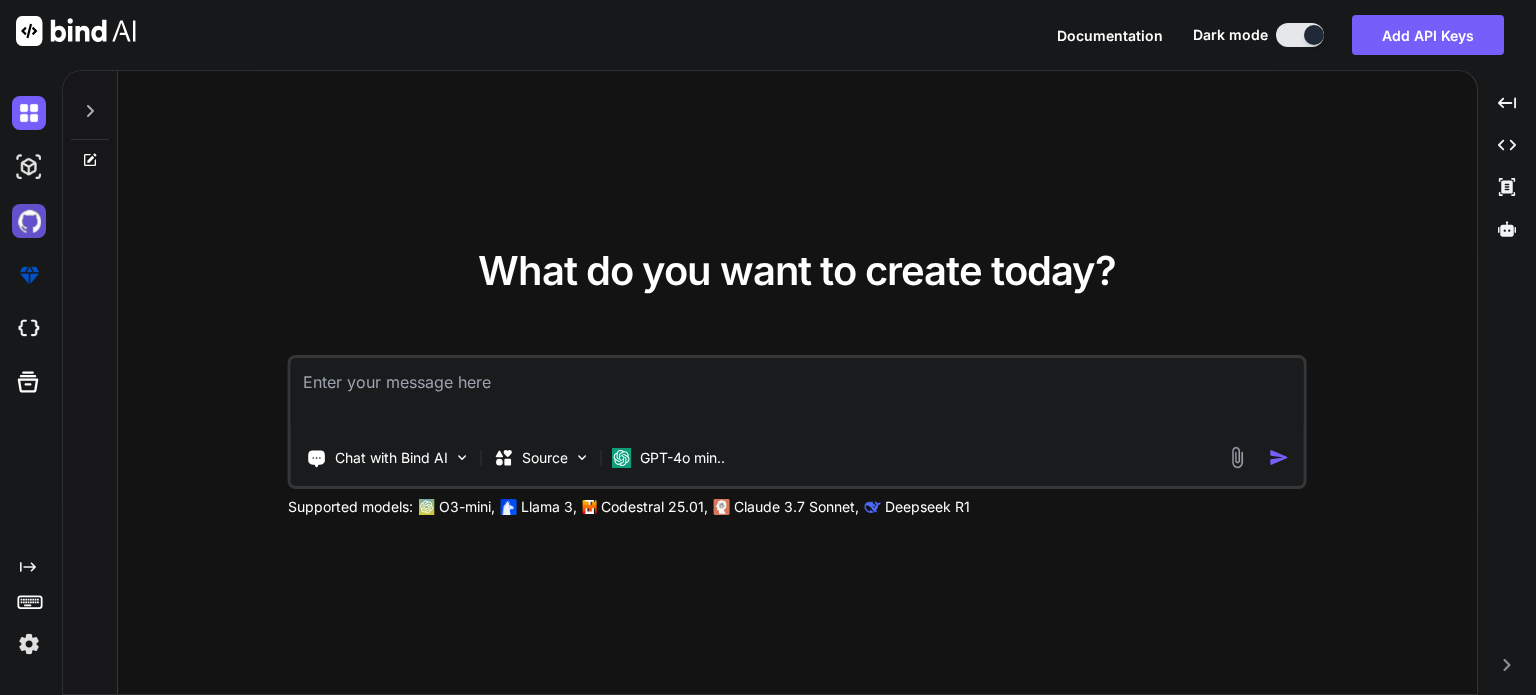 click at bounding box center [29, 221] 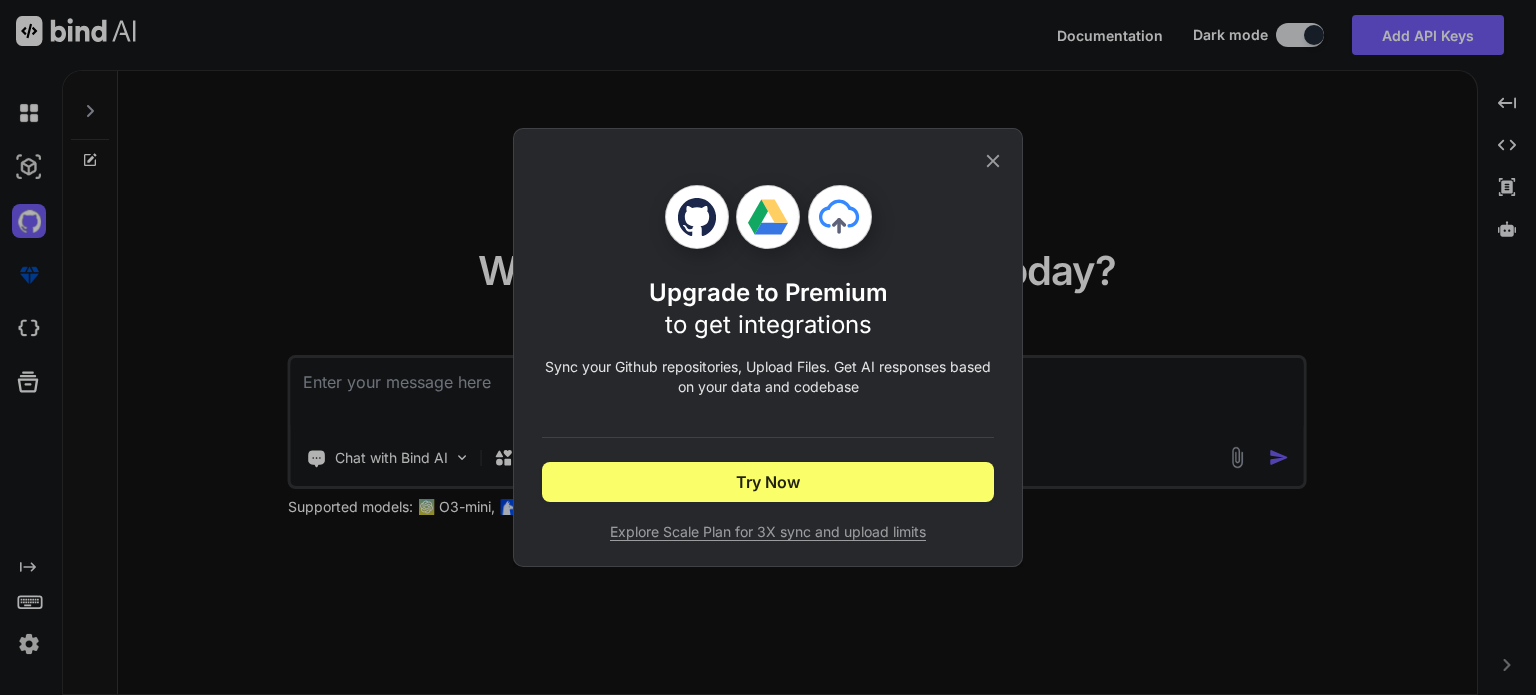 click 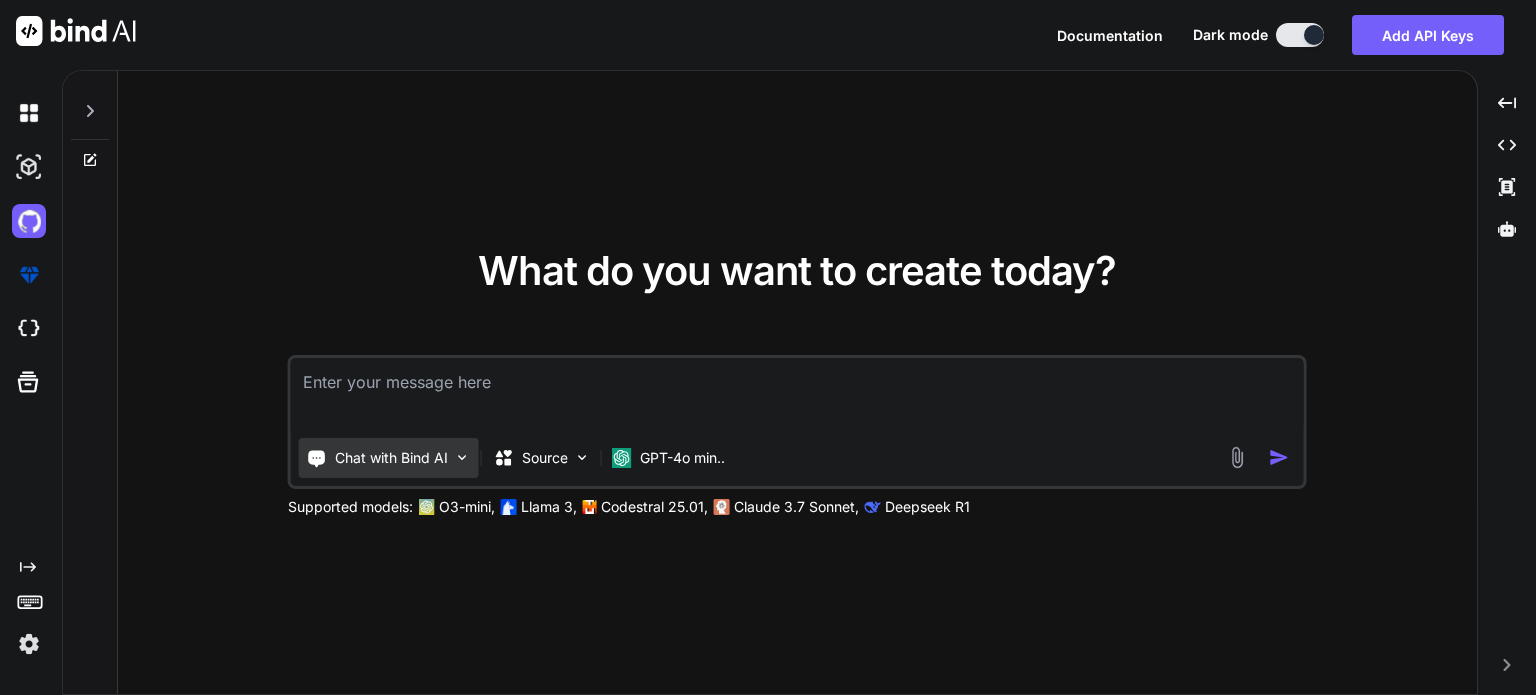 click on "Chat with Bind AI" at bounding box center [391, 458] 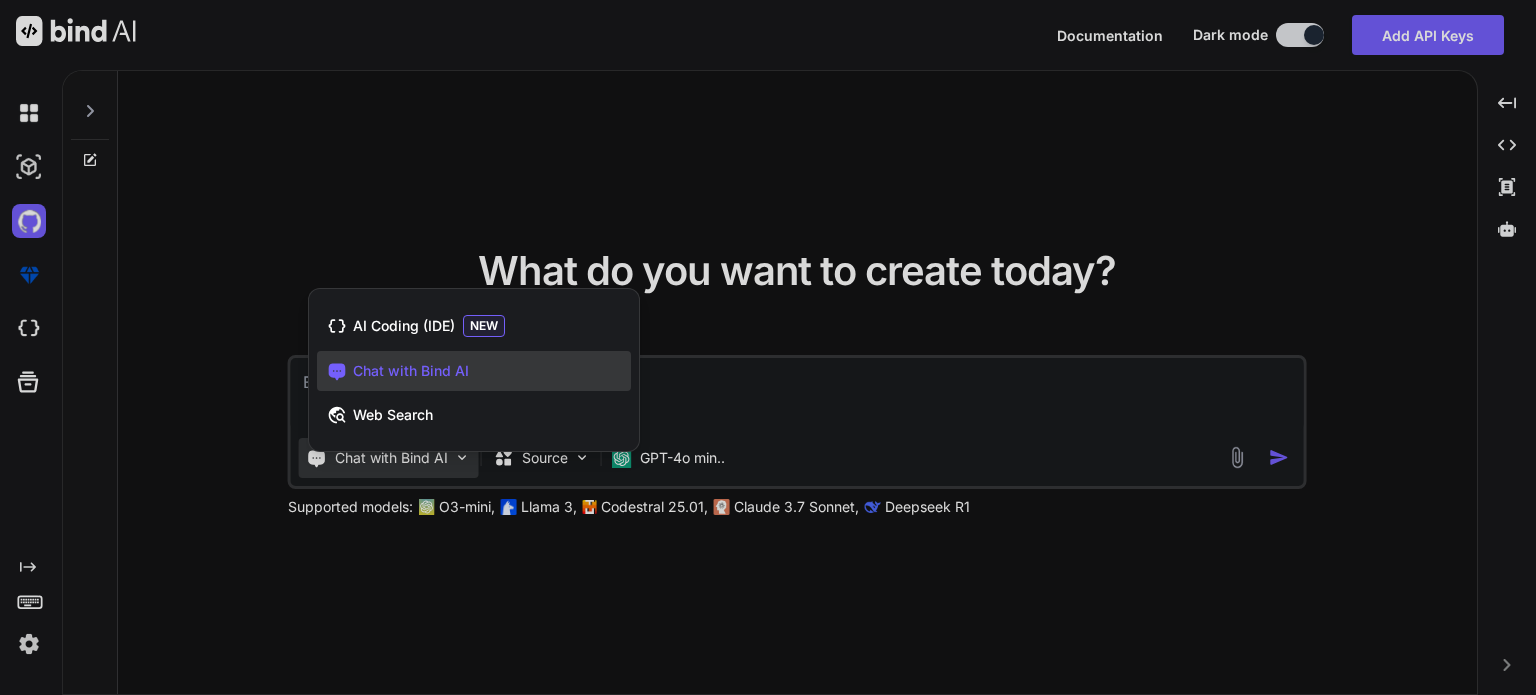 click at bounding box center (768, 347) 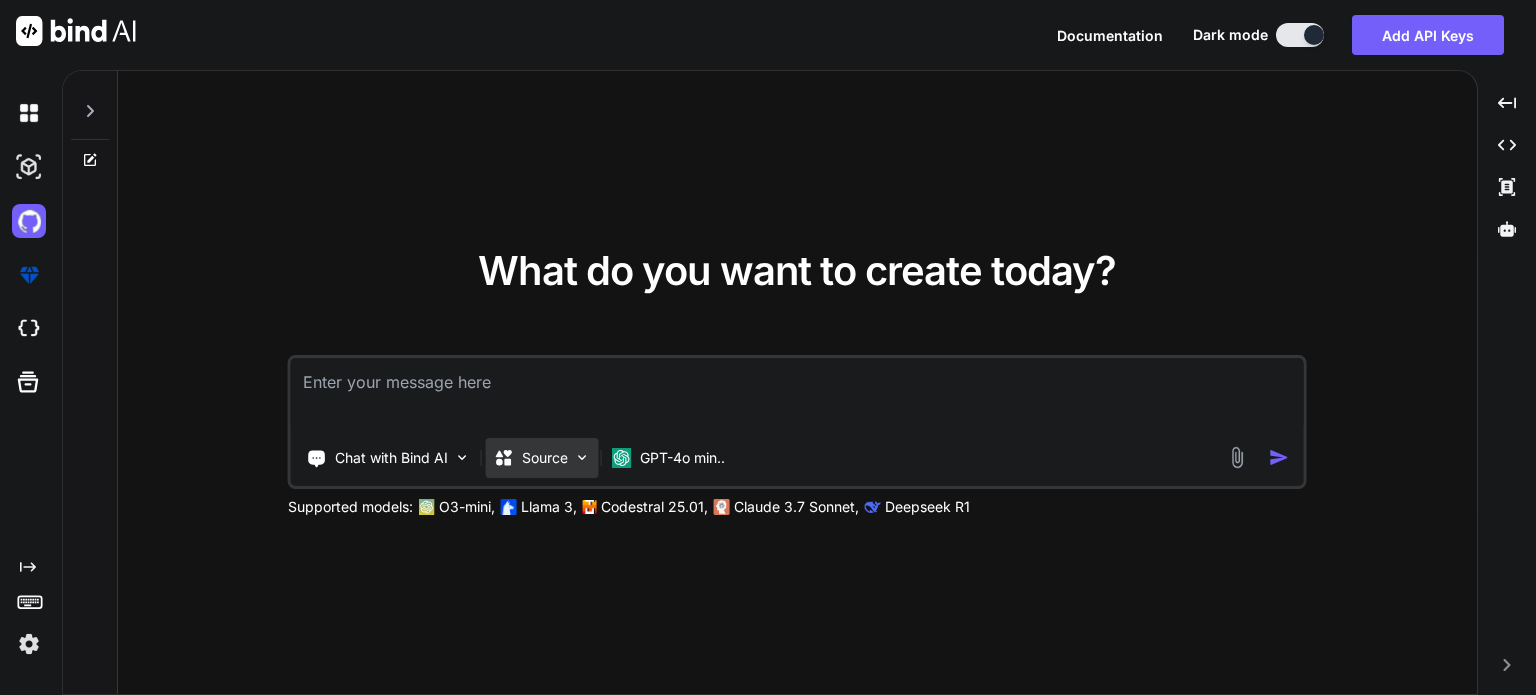 click on "Source" at bounding box center [542, 458] 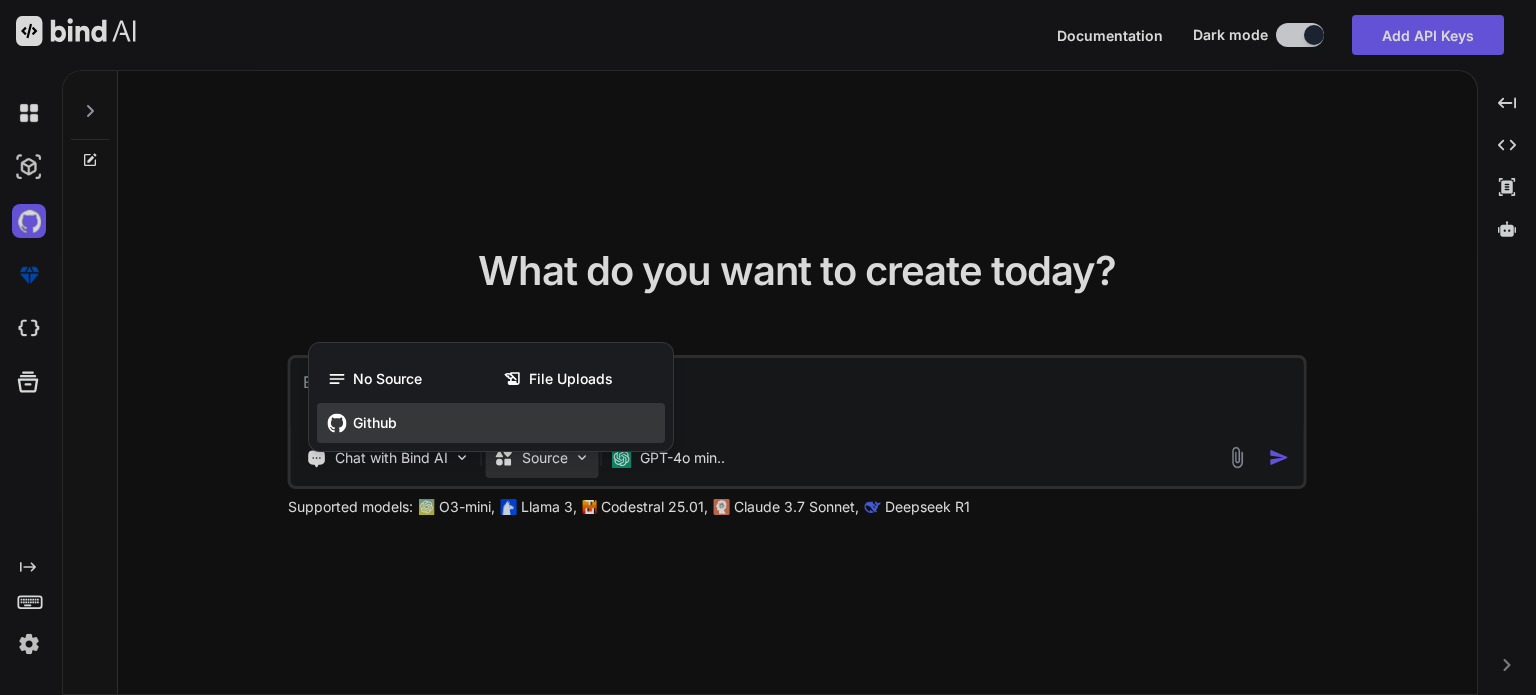 click on "Github" at bounding box center [375, 423] 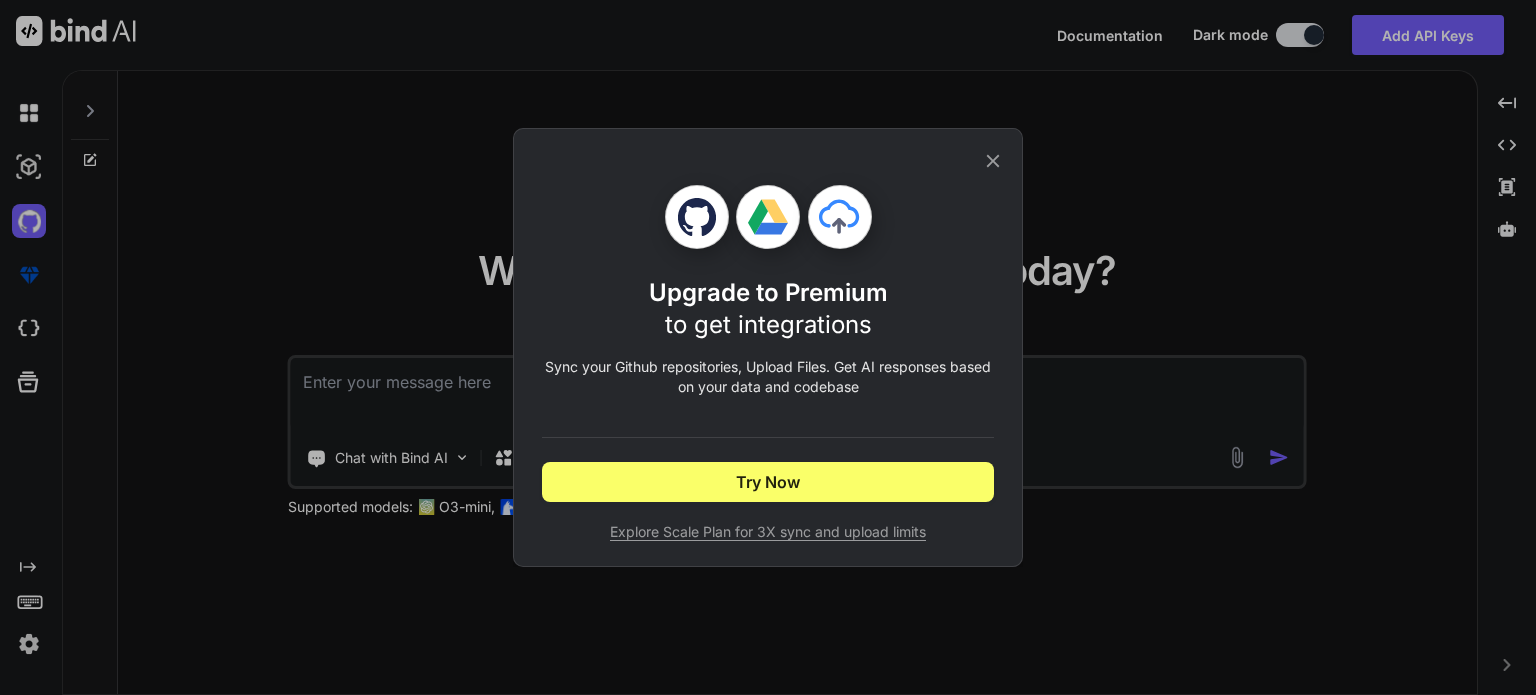click 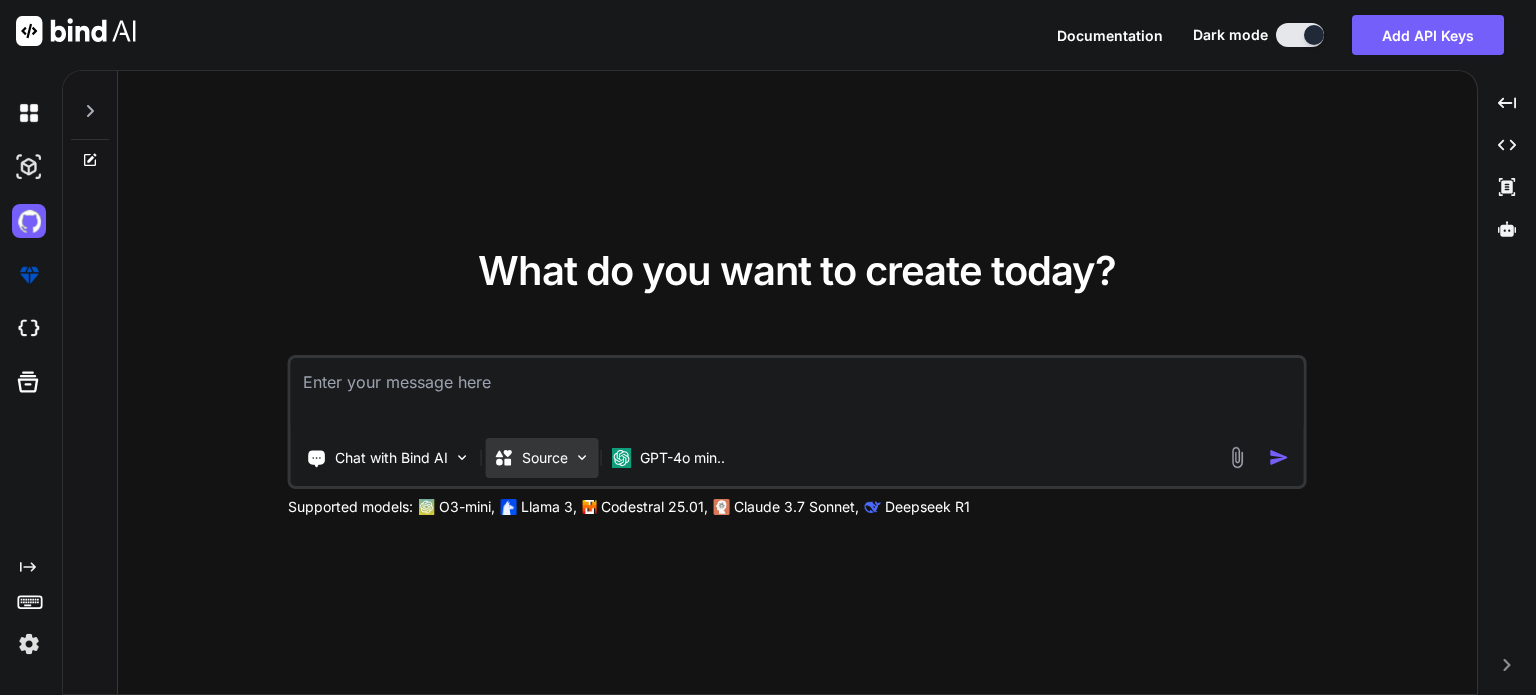 click at bounding box center [582, 457] 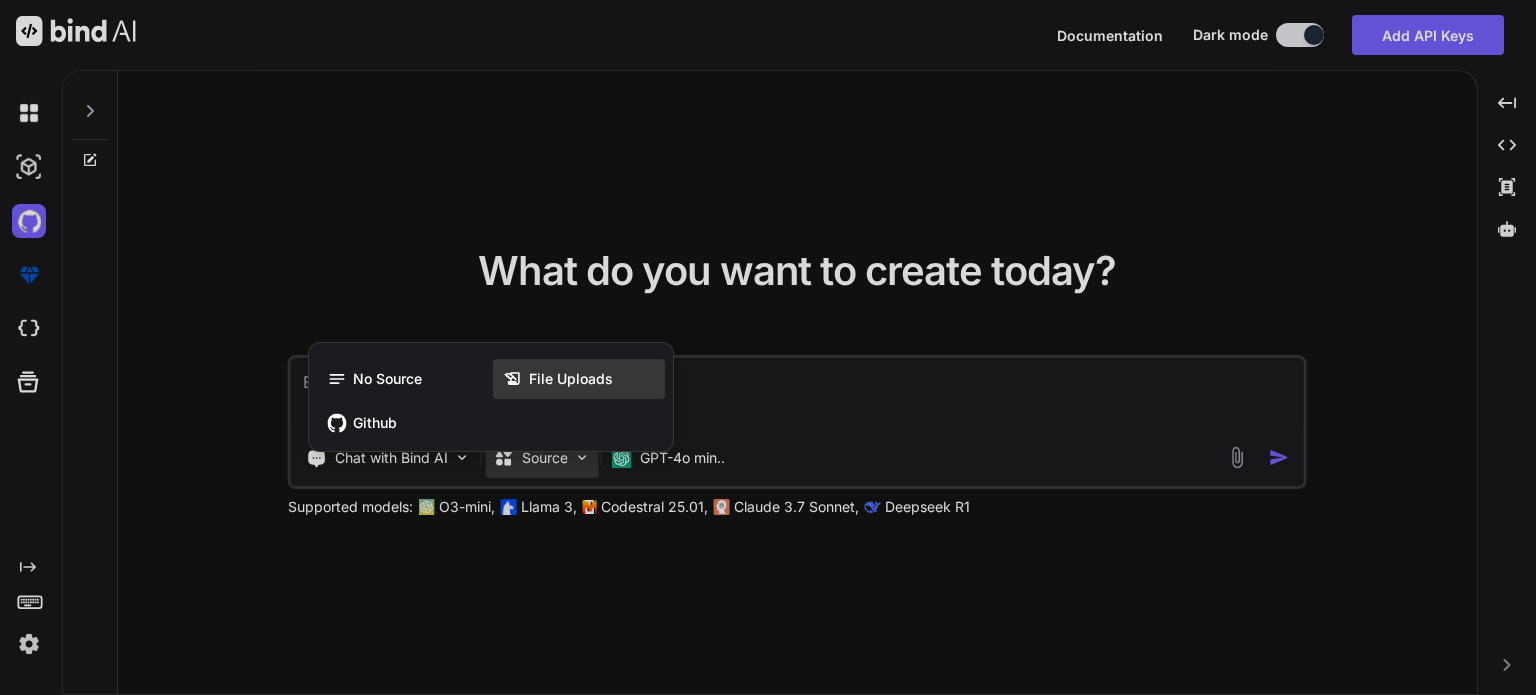 click on "File Uploads" at bounding box center (579, 379) 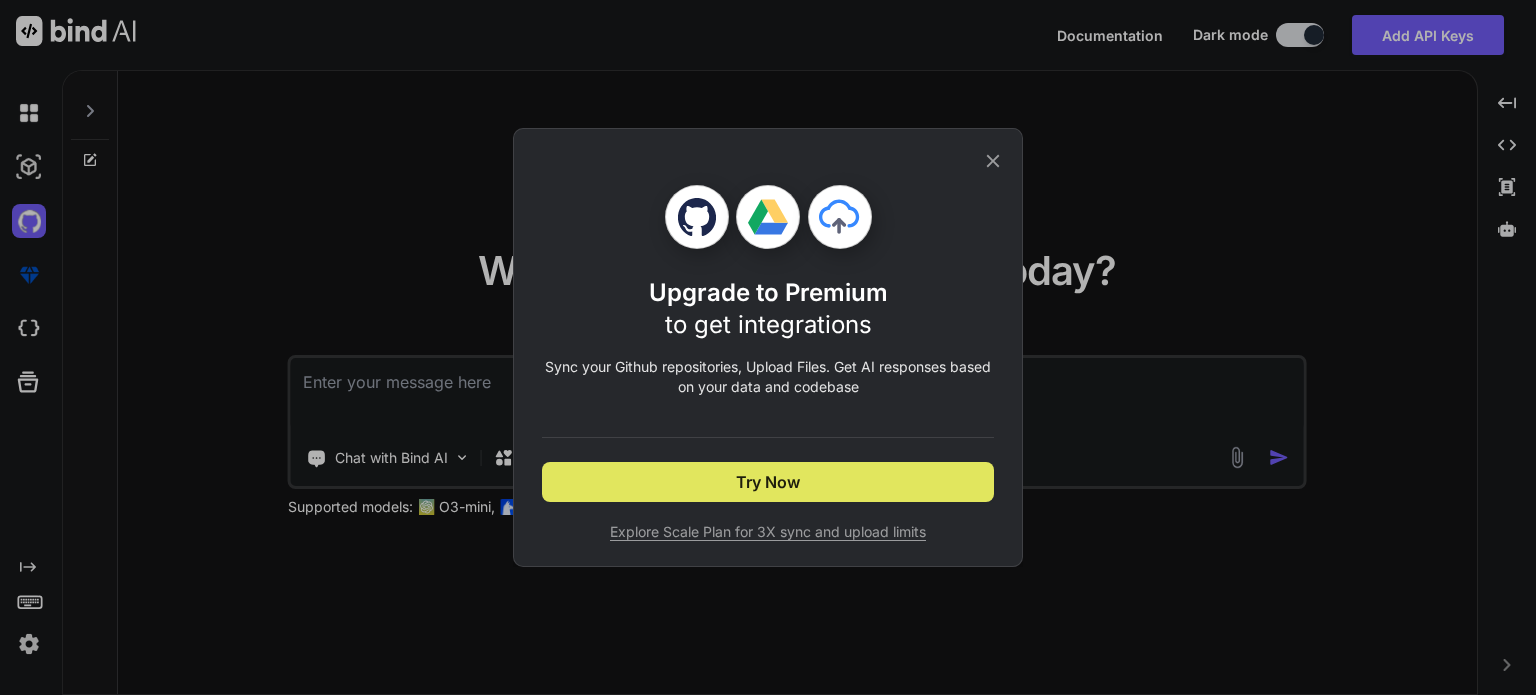 click on "Try Now" at bounding box center (768, 482) 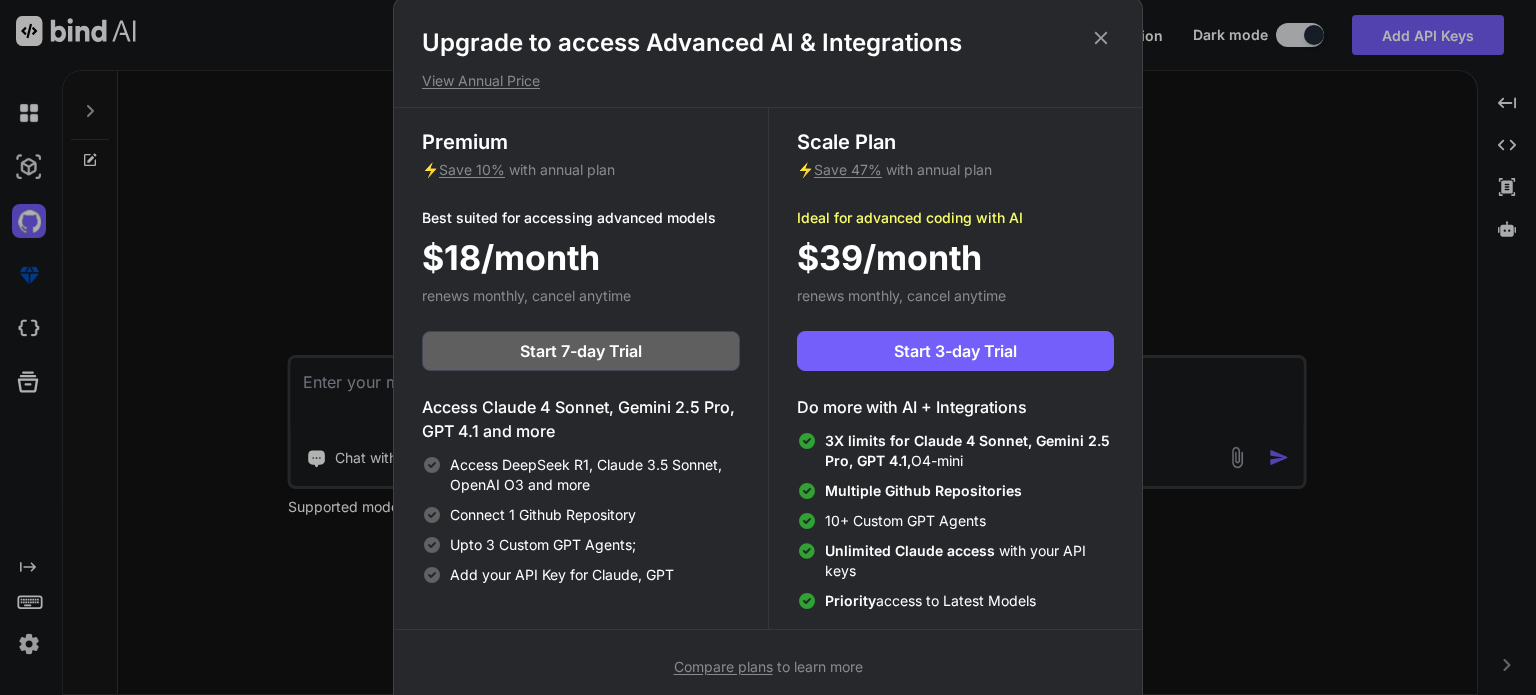 click 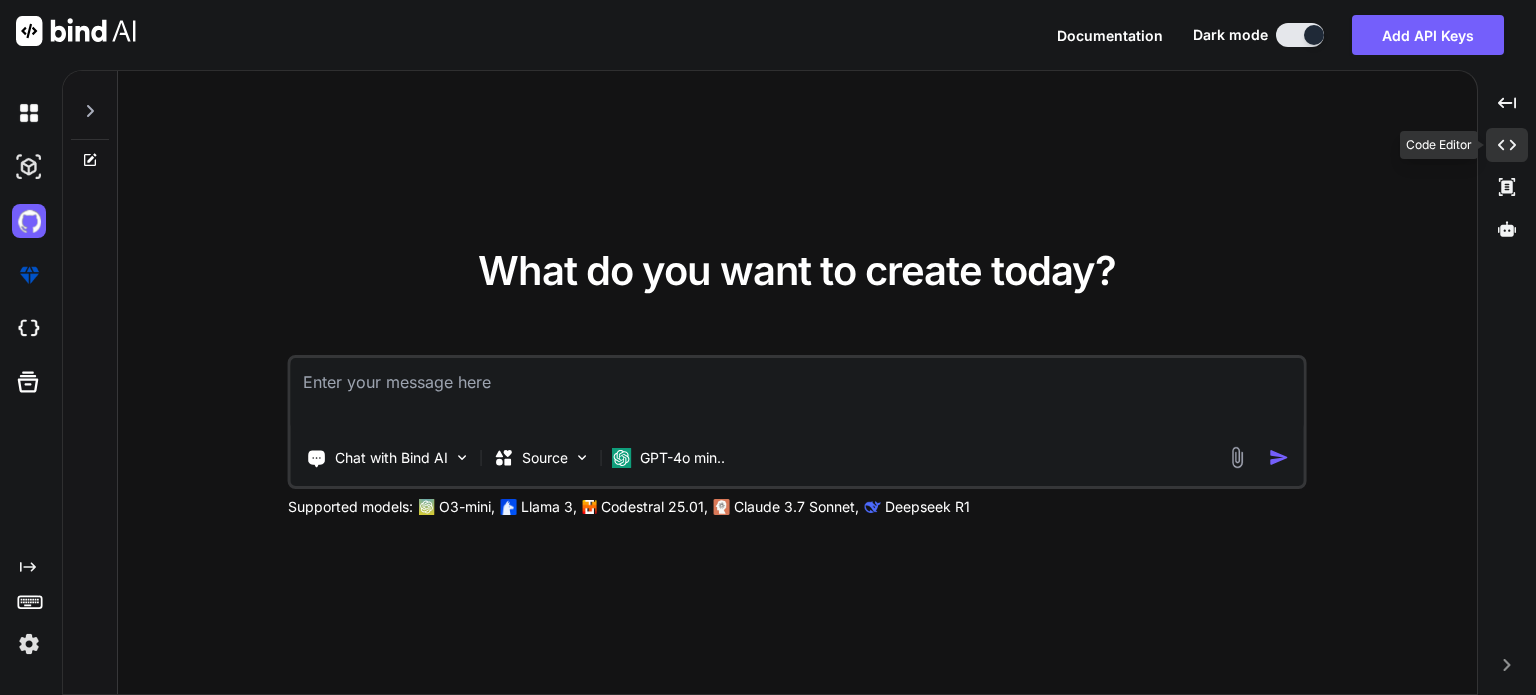 click on "Created with Pixso." at bounding box center (1507, 145) 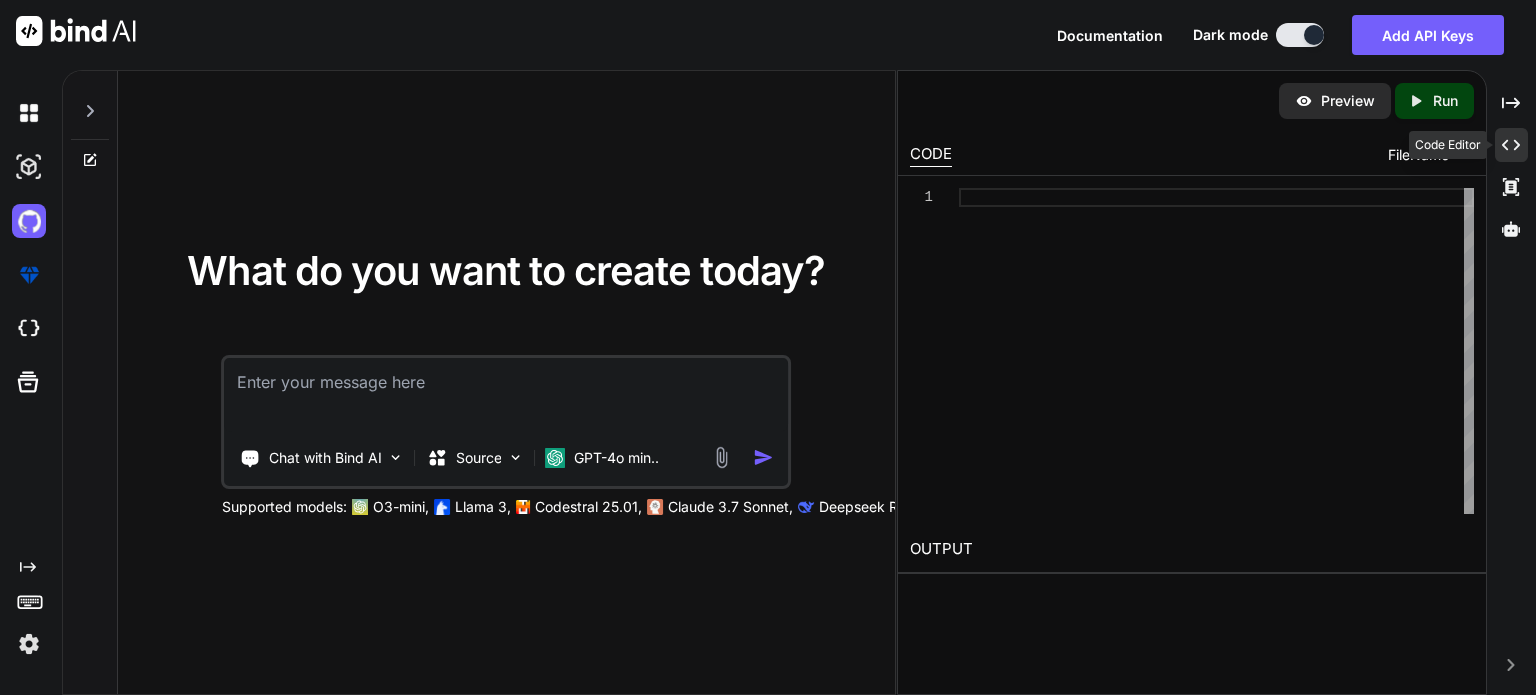 click on "Created with Pixso." at bounding box center [1511, 145] 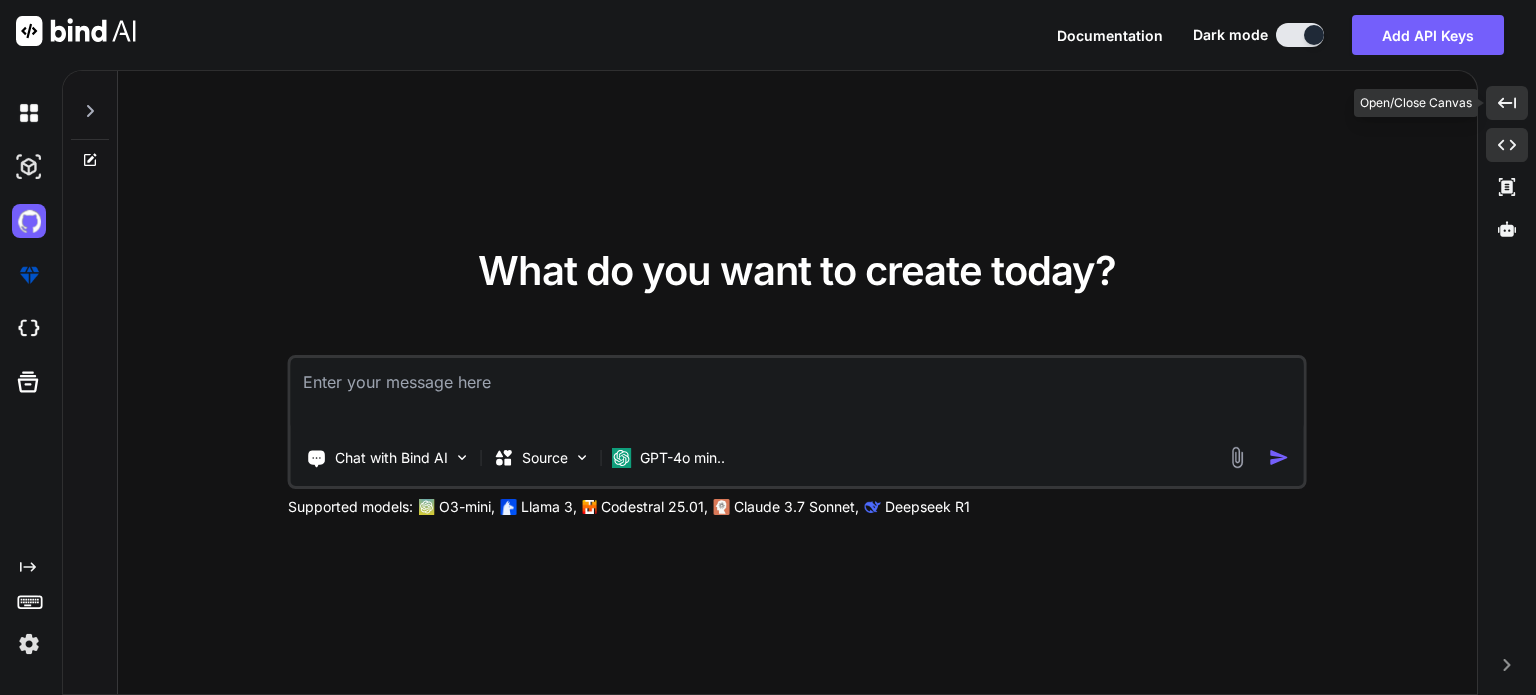 click on "Created with Pixso." 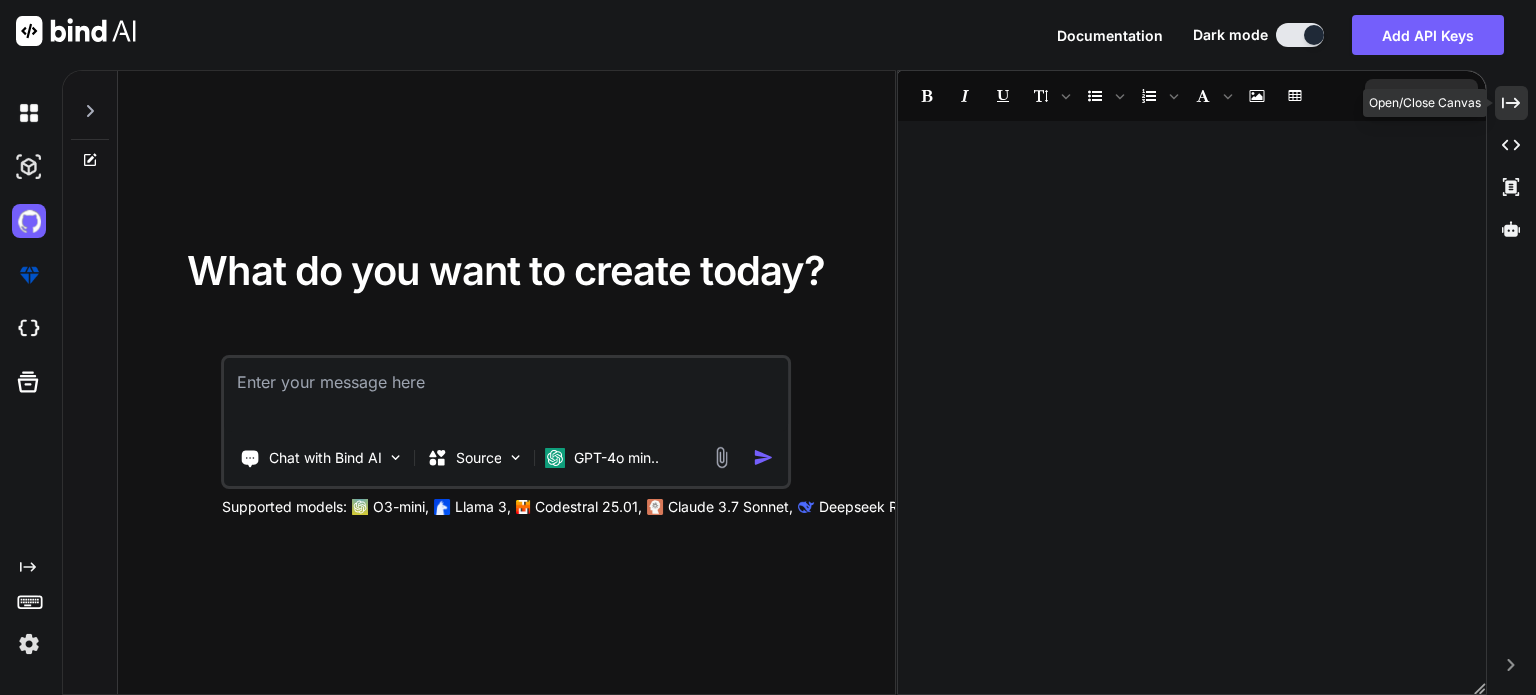 click on "Created with Pixso." 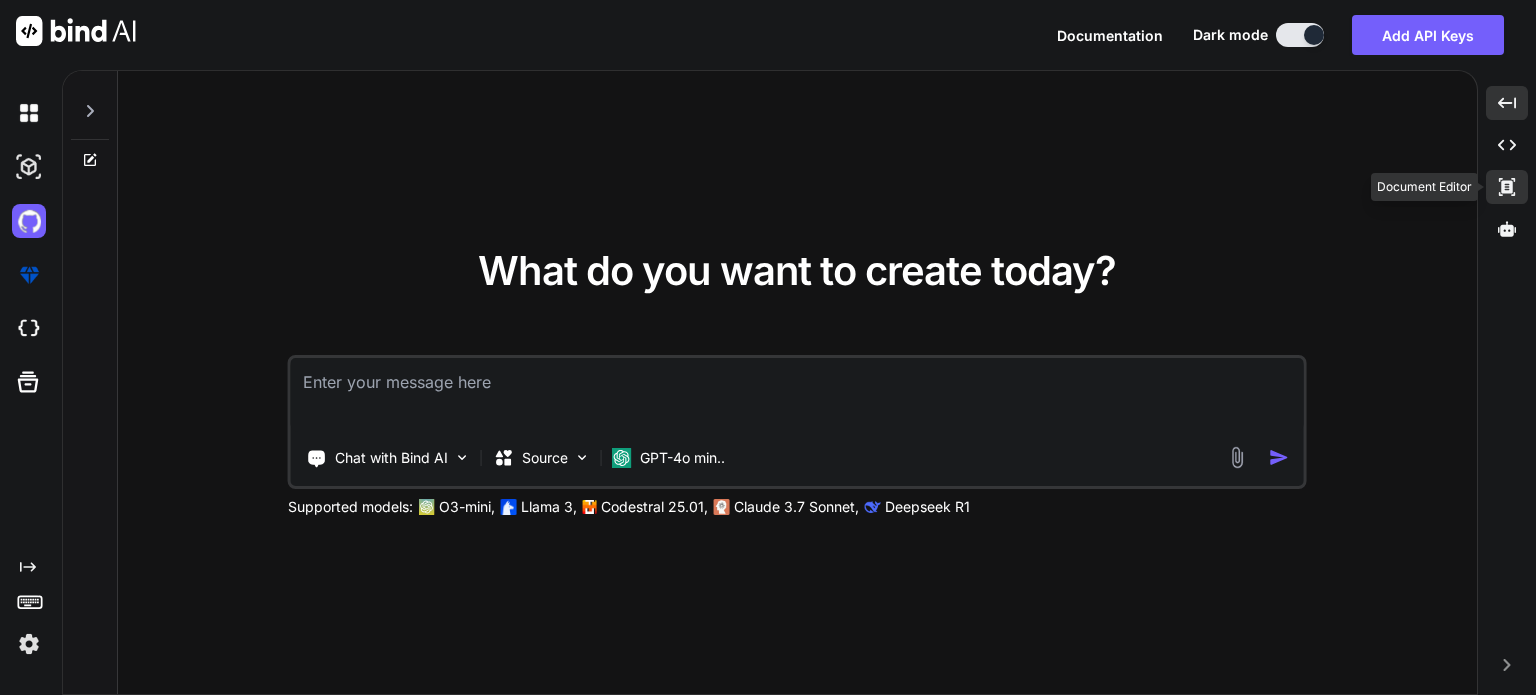click 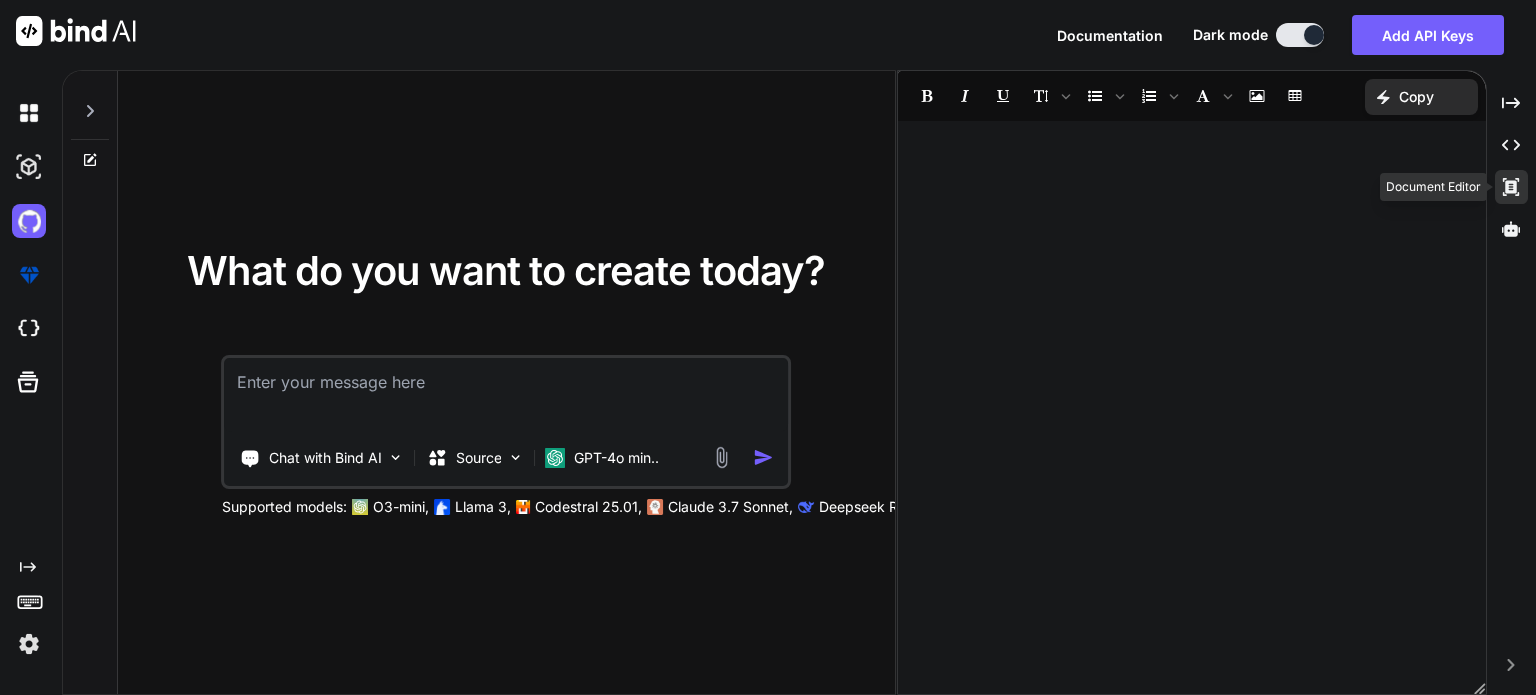 click on "Created with Pixso." 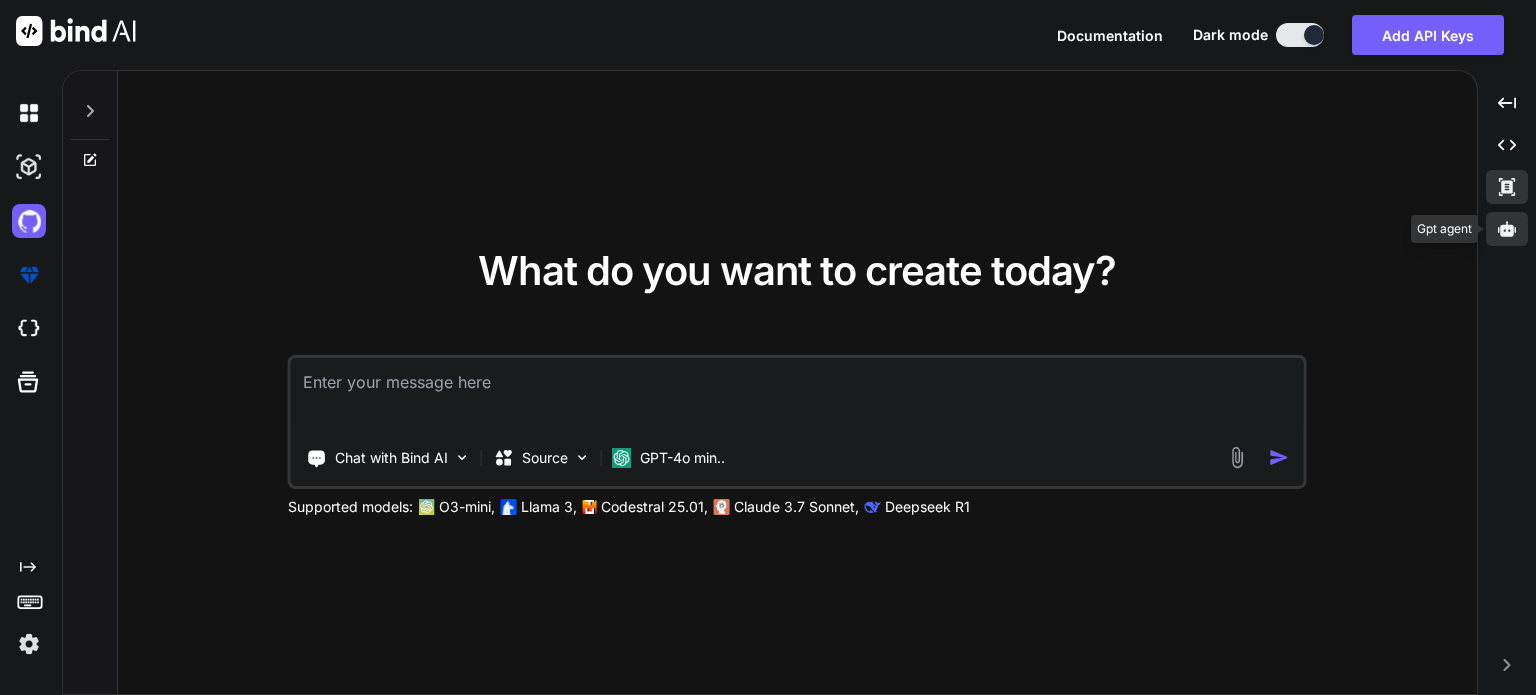 click 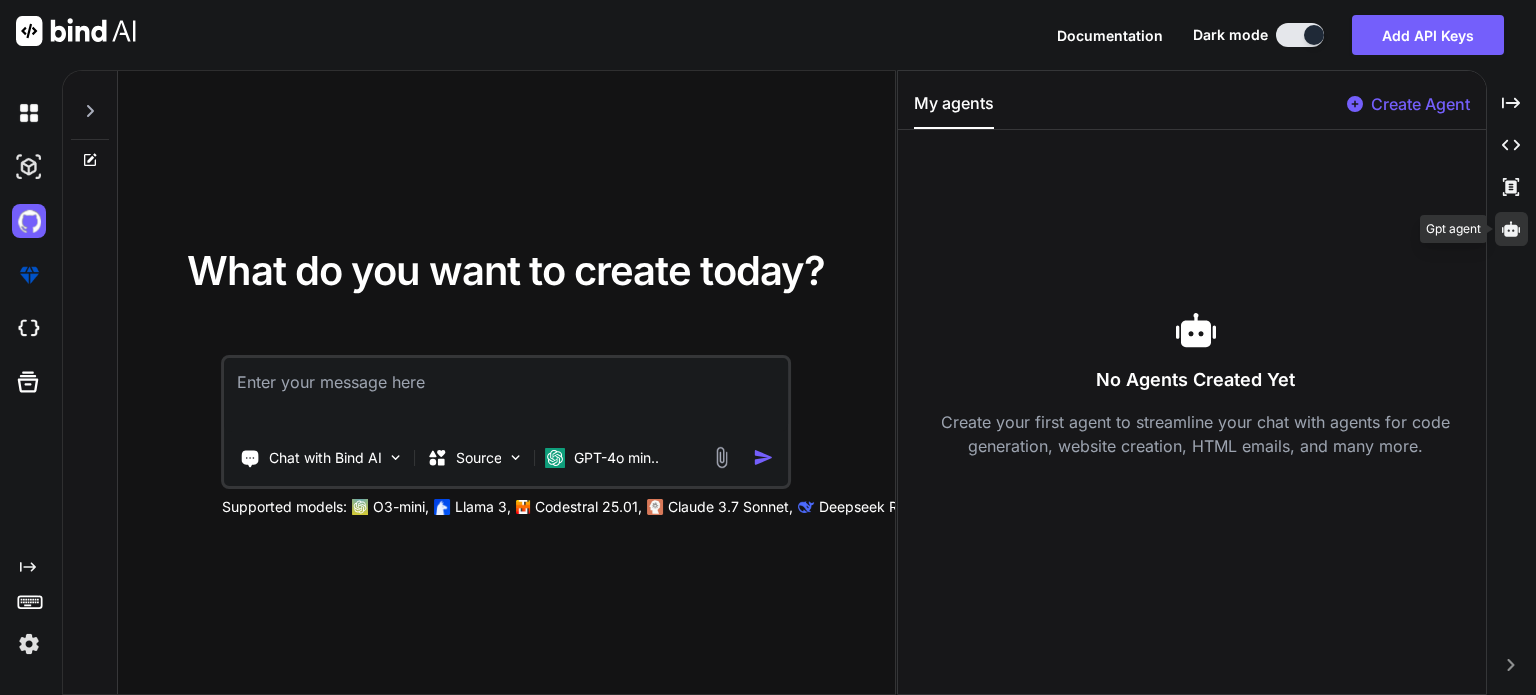 click 